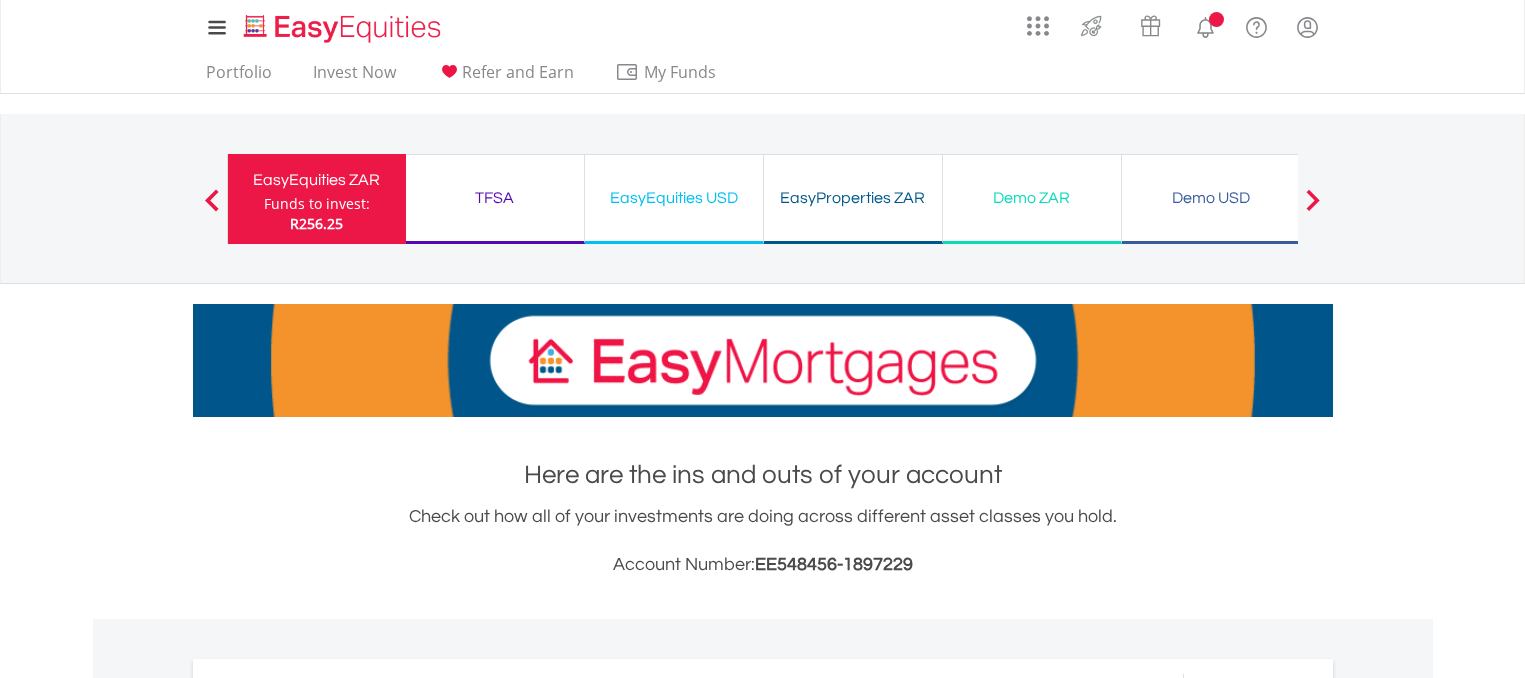 scroll, scrollTop: 0, scrollLeft: 0, axis: both 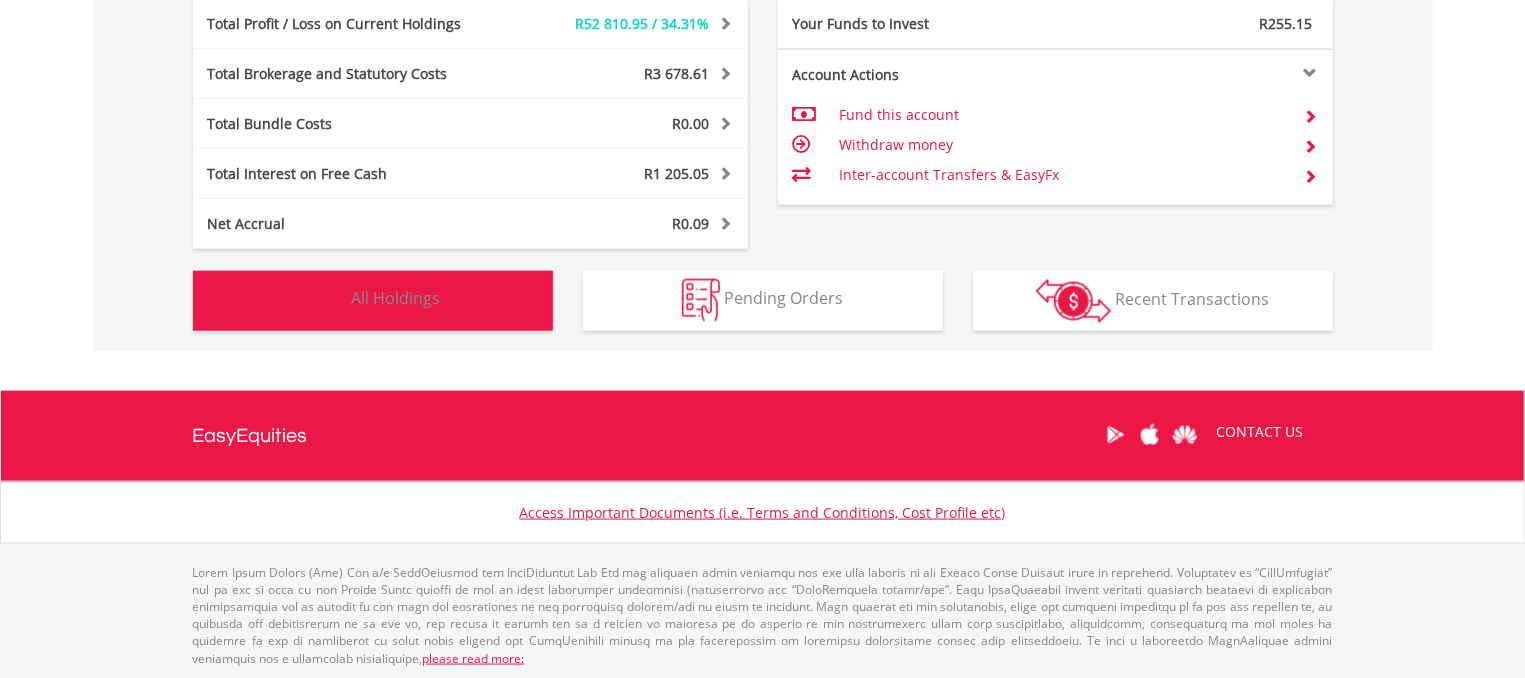 click on "Holdings
All Holdings" at bounding box center (373, 301) 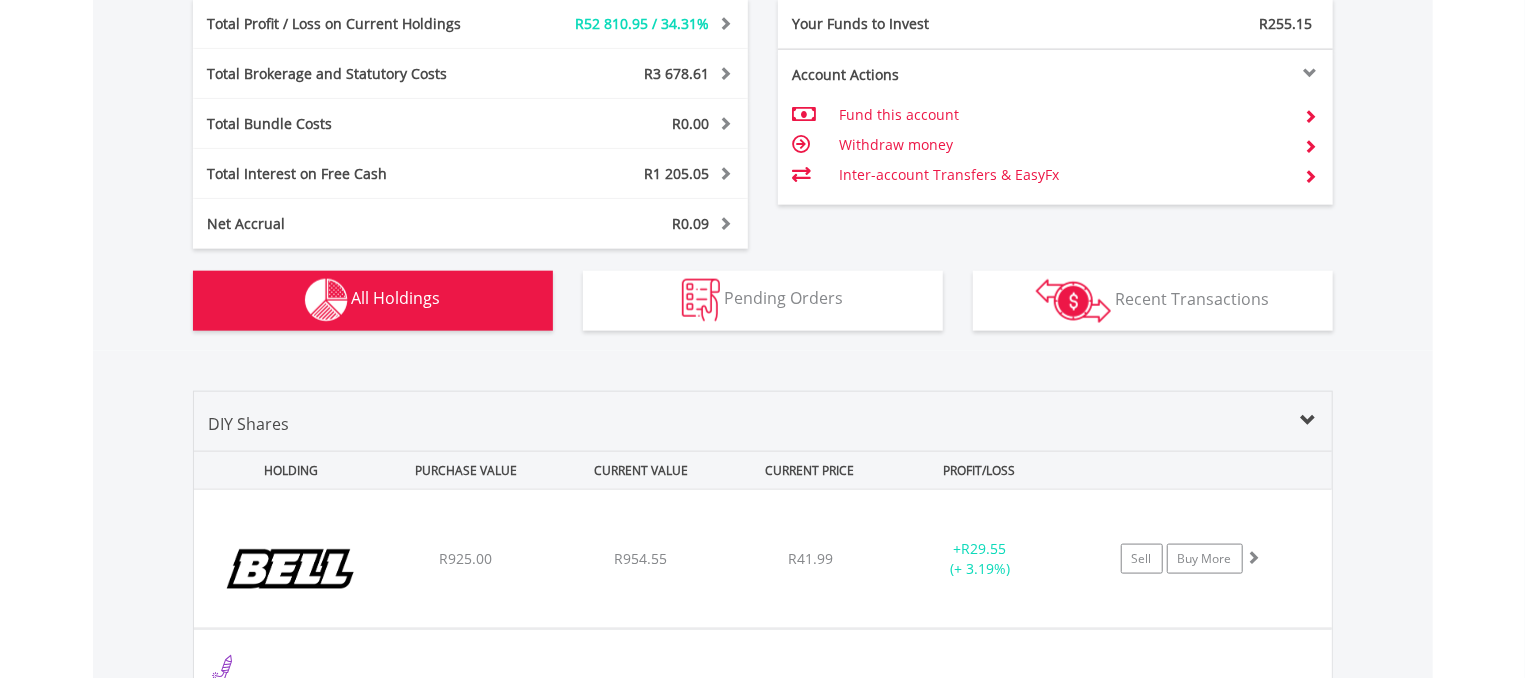 scroll, scrollTop: 1561, scrollLeft: 0, axis: vertical 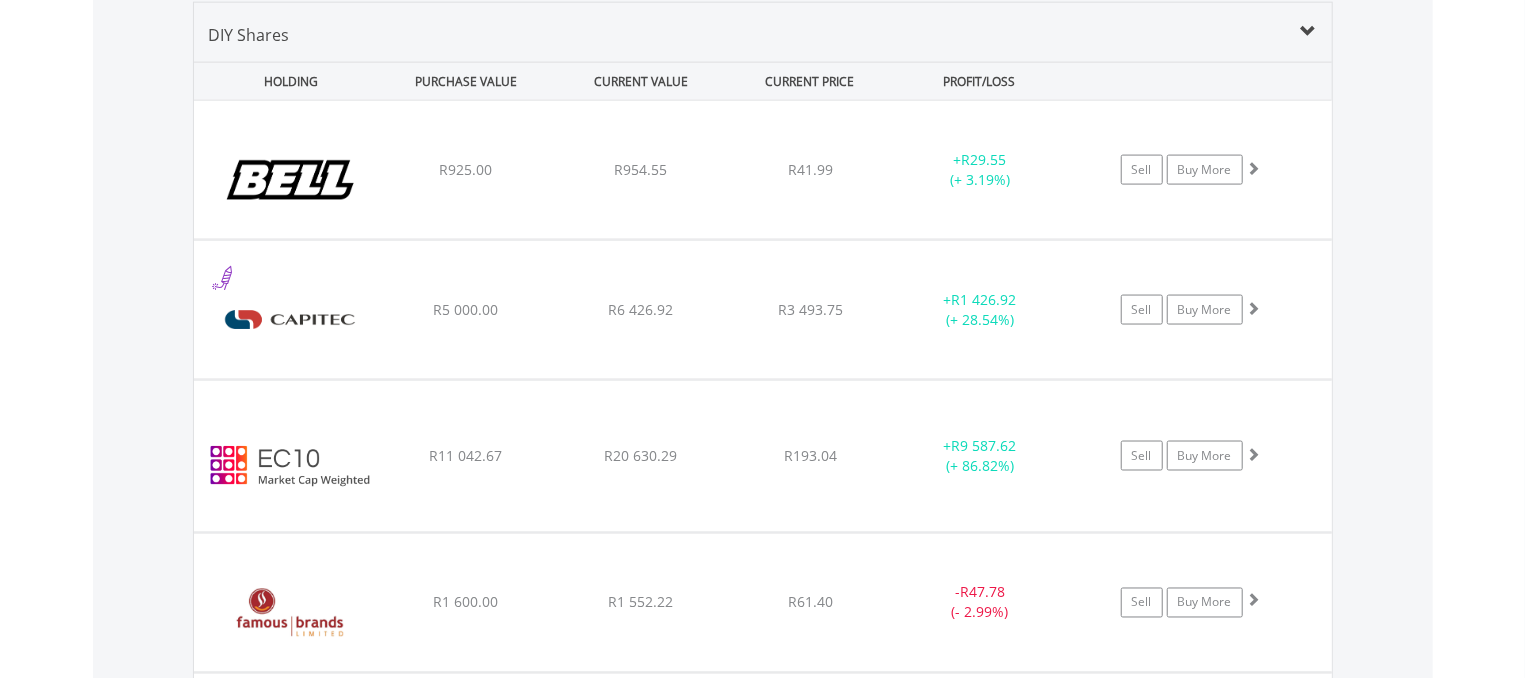 type 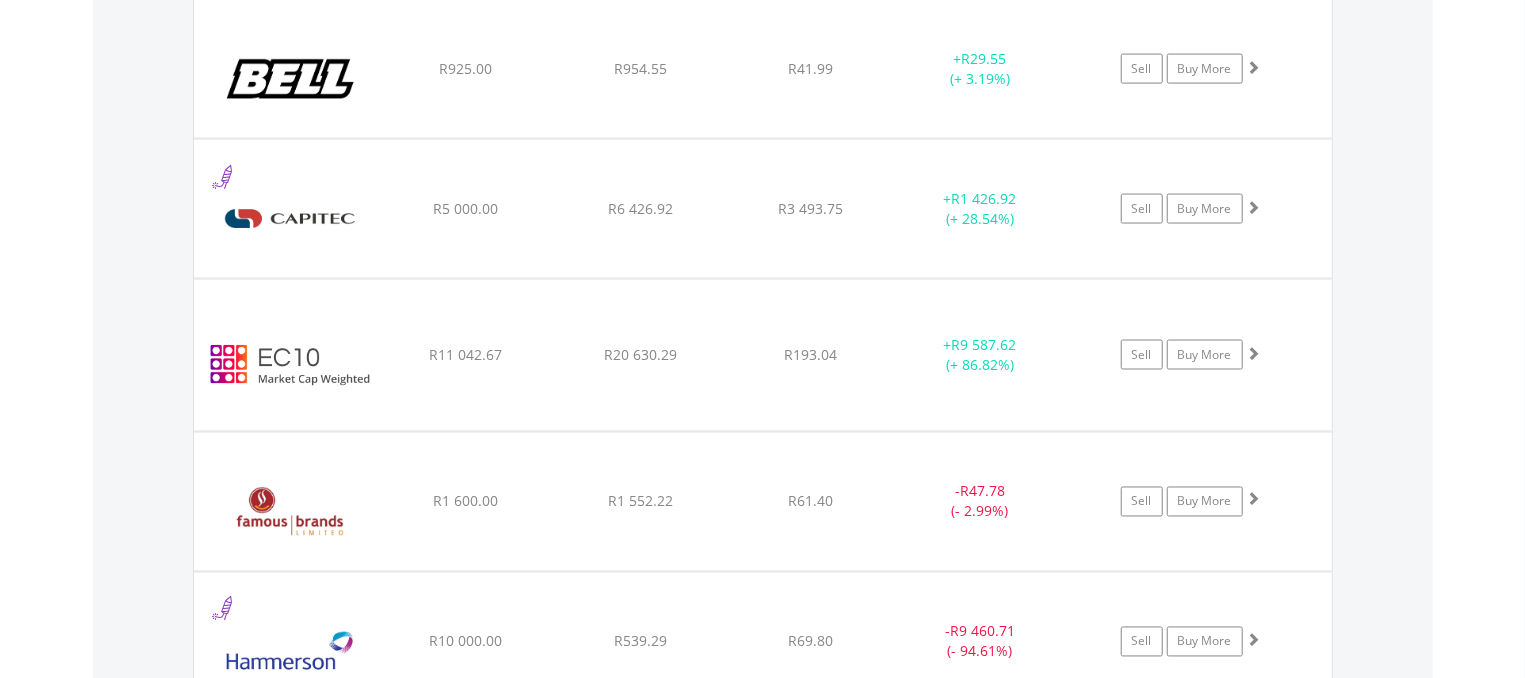 scroll, scrollTop: 1668, scrollLeft: 0, axis: vertical 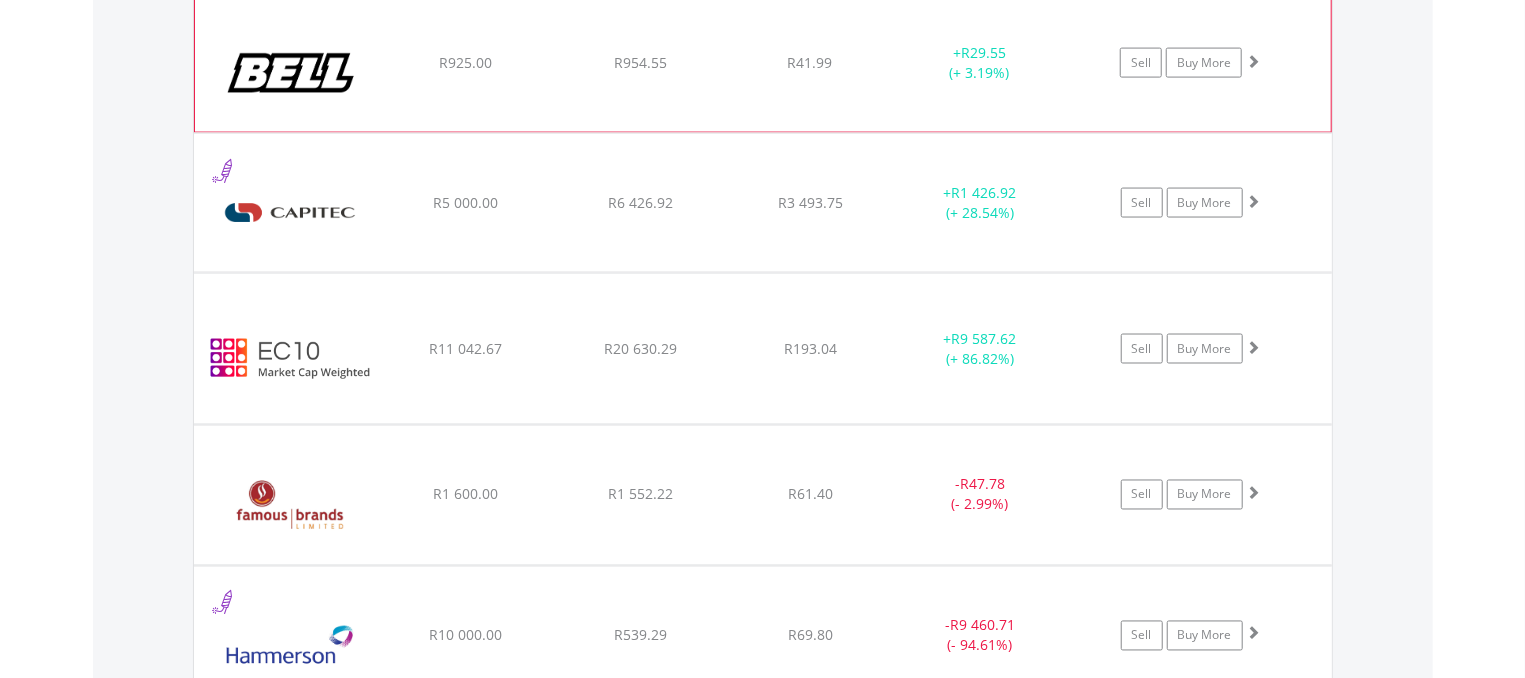 click on "Bell Equipment Limited" at bounding box center (291, 73) 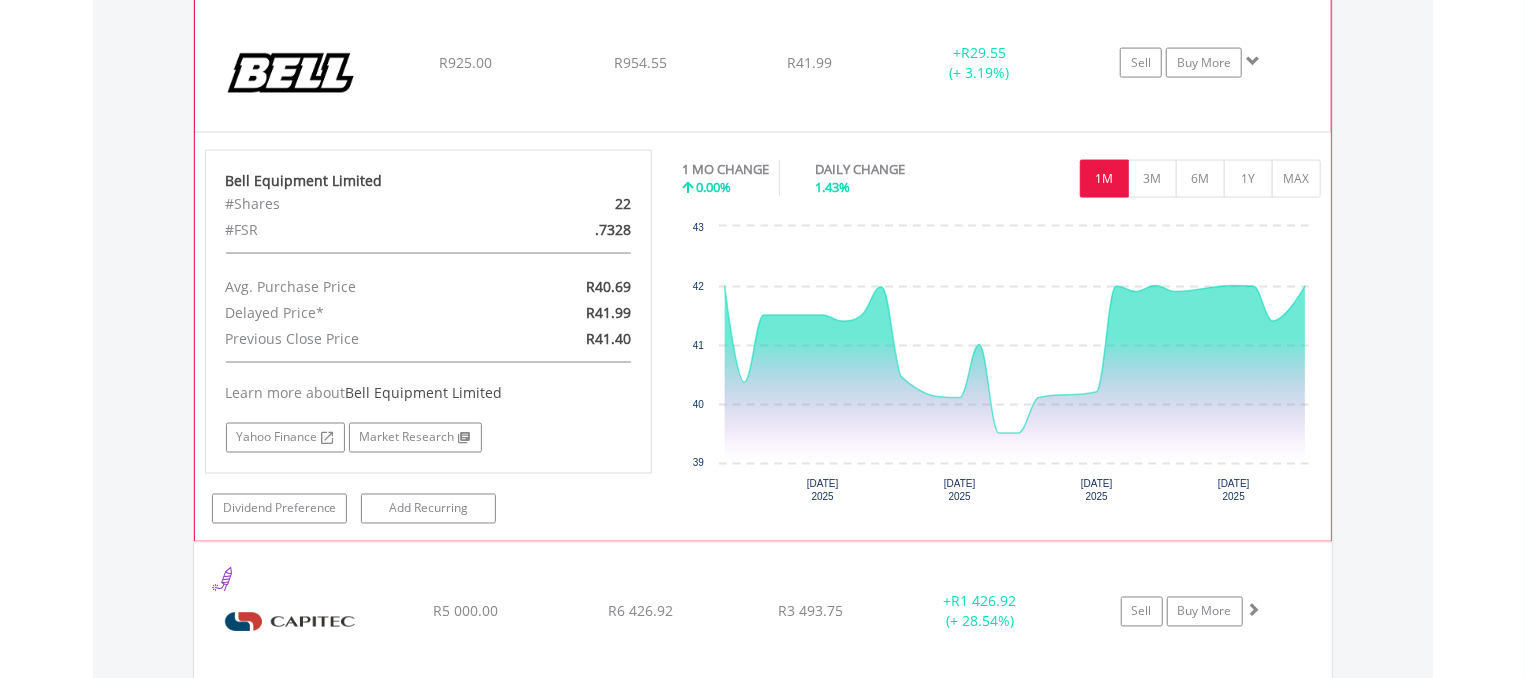 click on "Bell Equipment Limited" at bounding box center (291, 73) 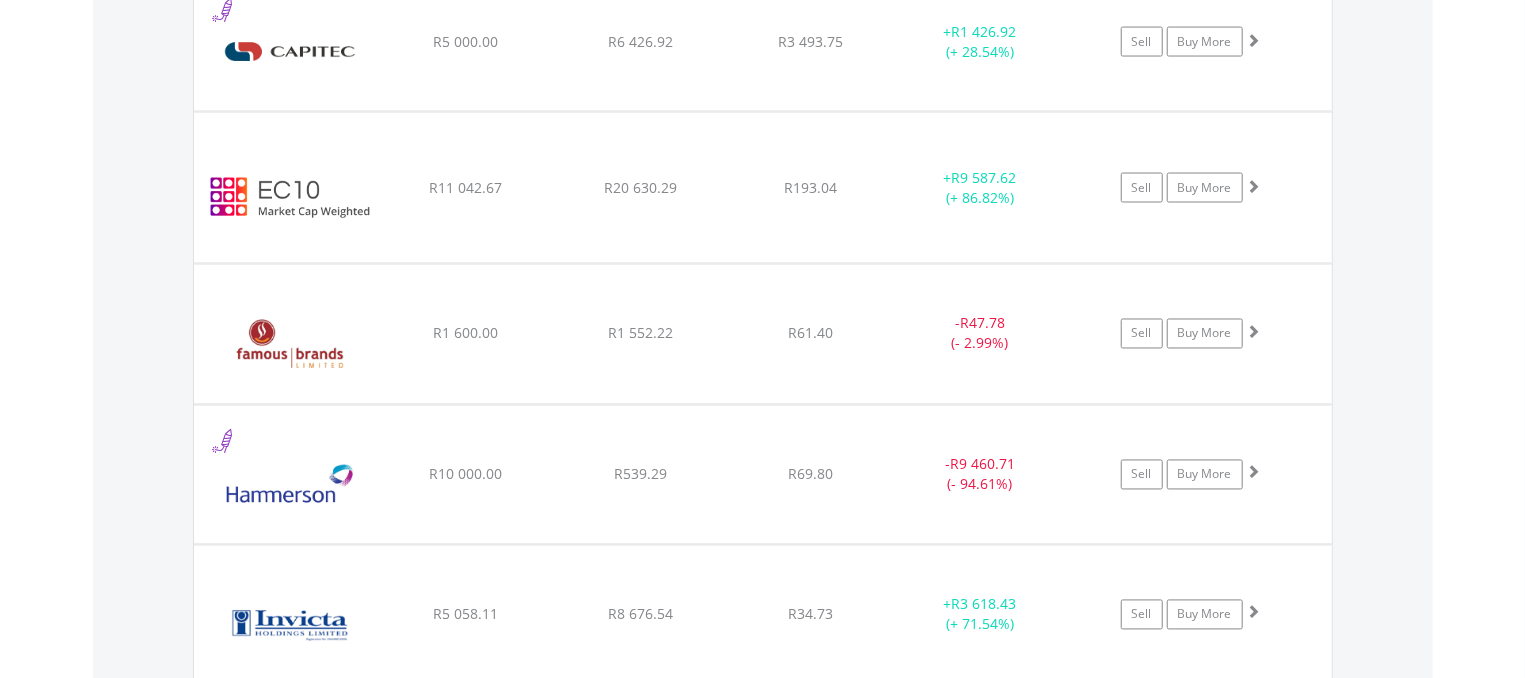 scroll, scrollTop: 1829, scrollLeft: 0, axis: vertical 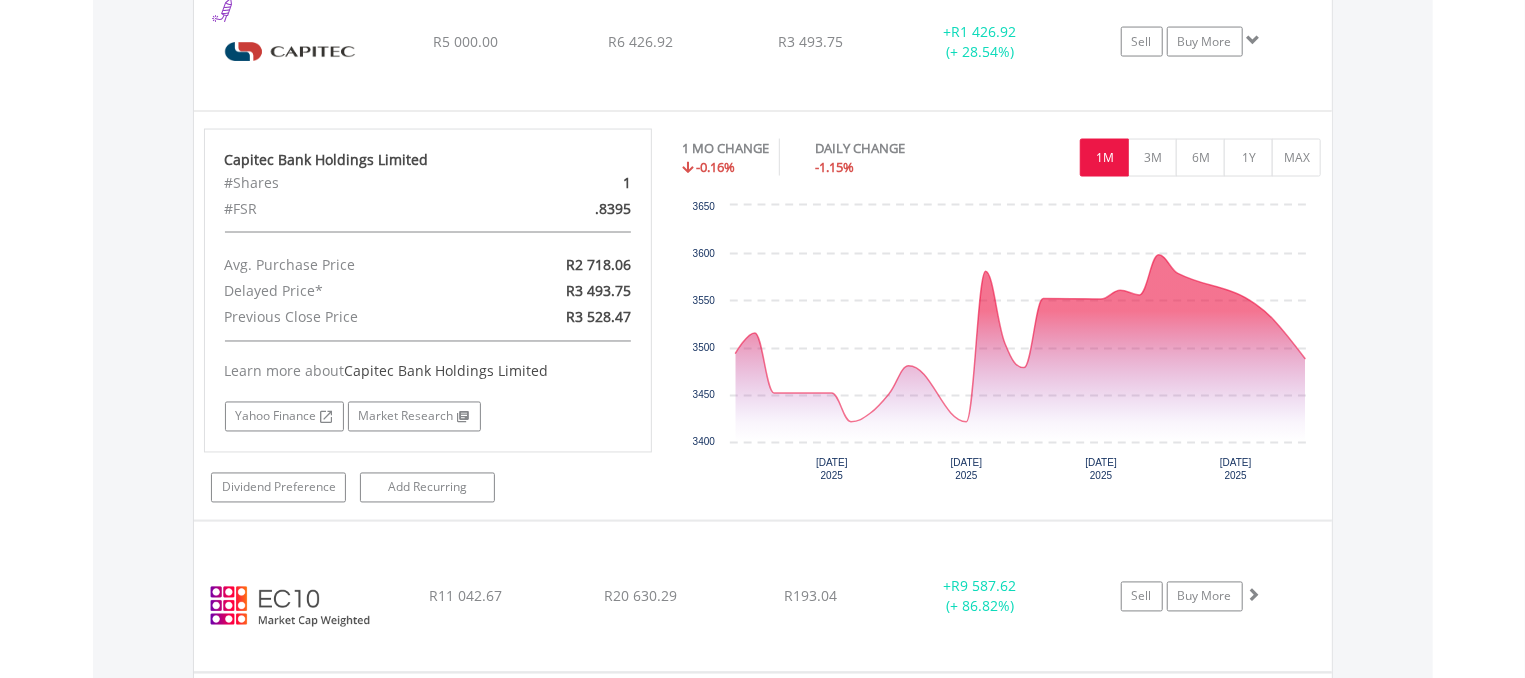 click at bounding box center [290, 52] 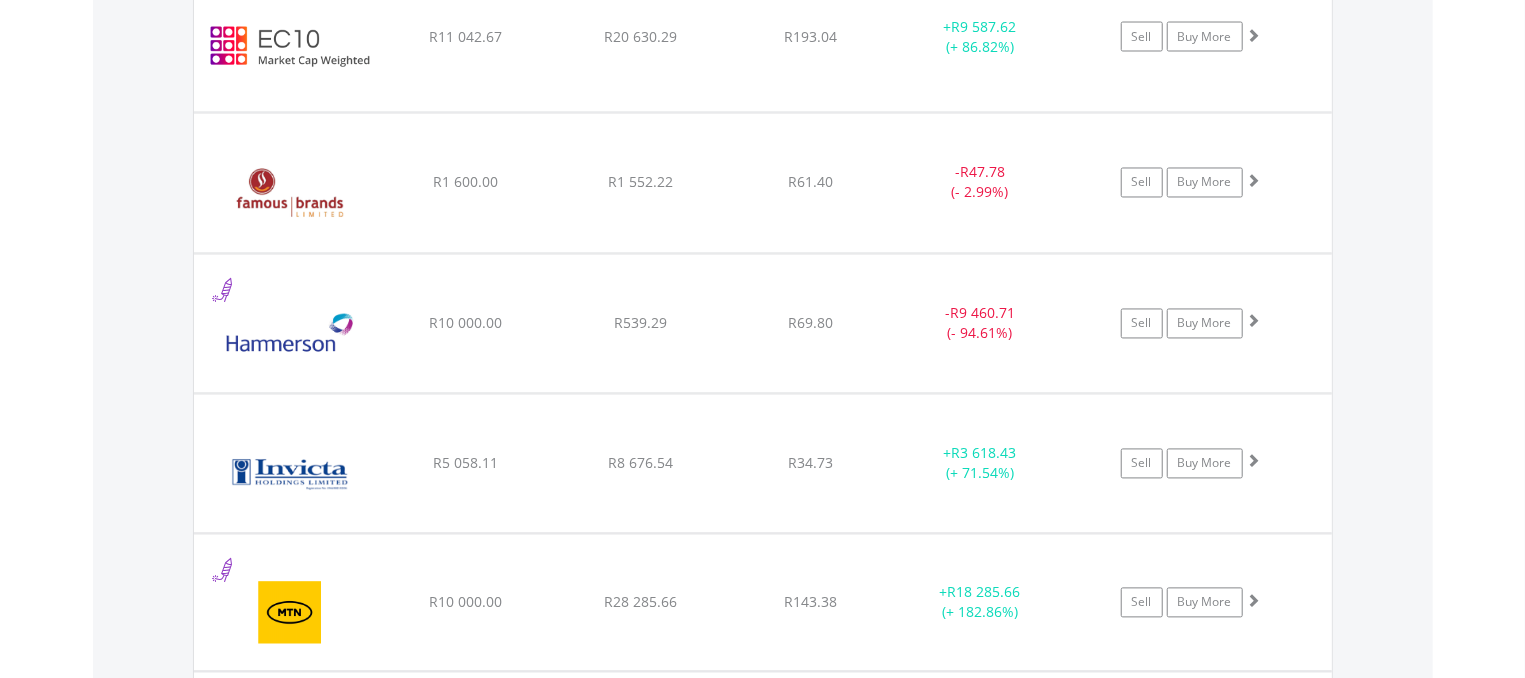 scroll, scrollTop: 1990, scrollLeft: 0, axis: vertical 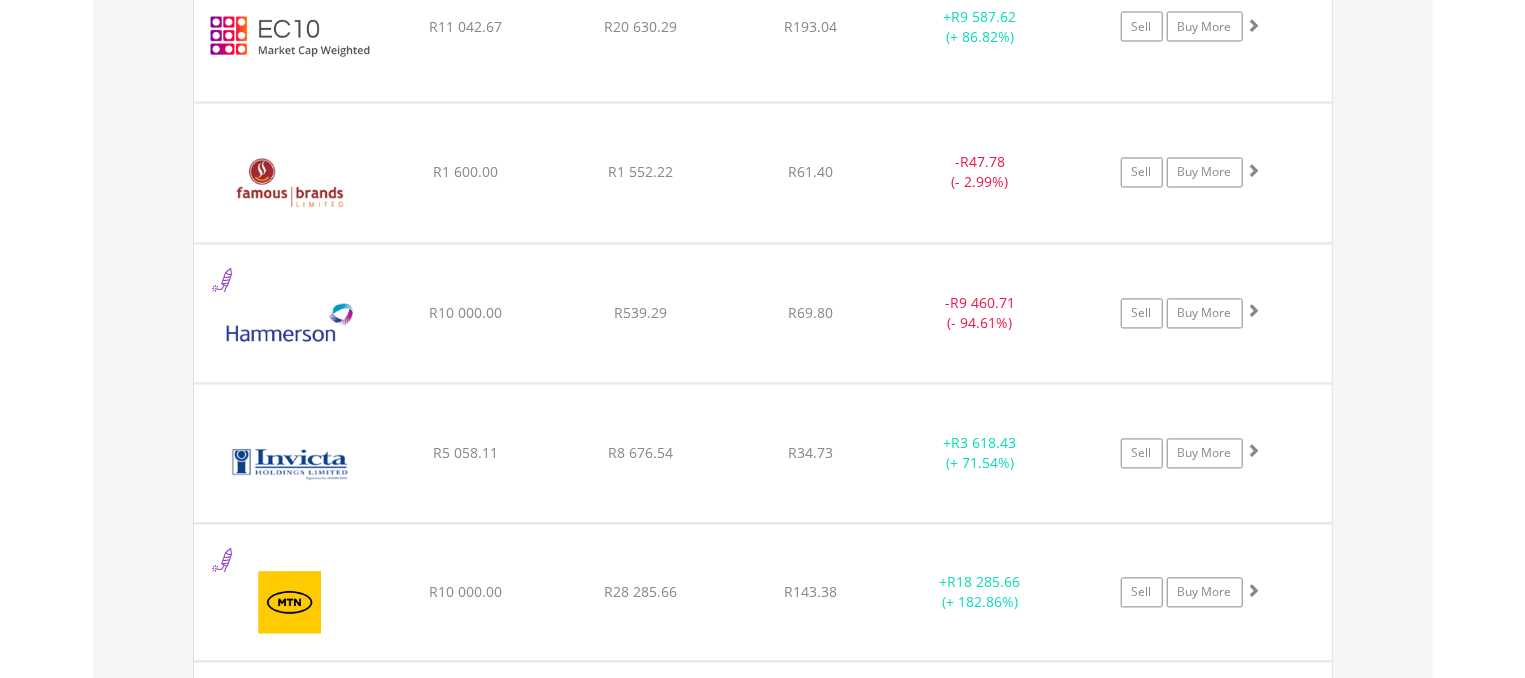 click at bounding box center [290, 37] 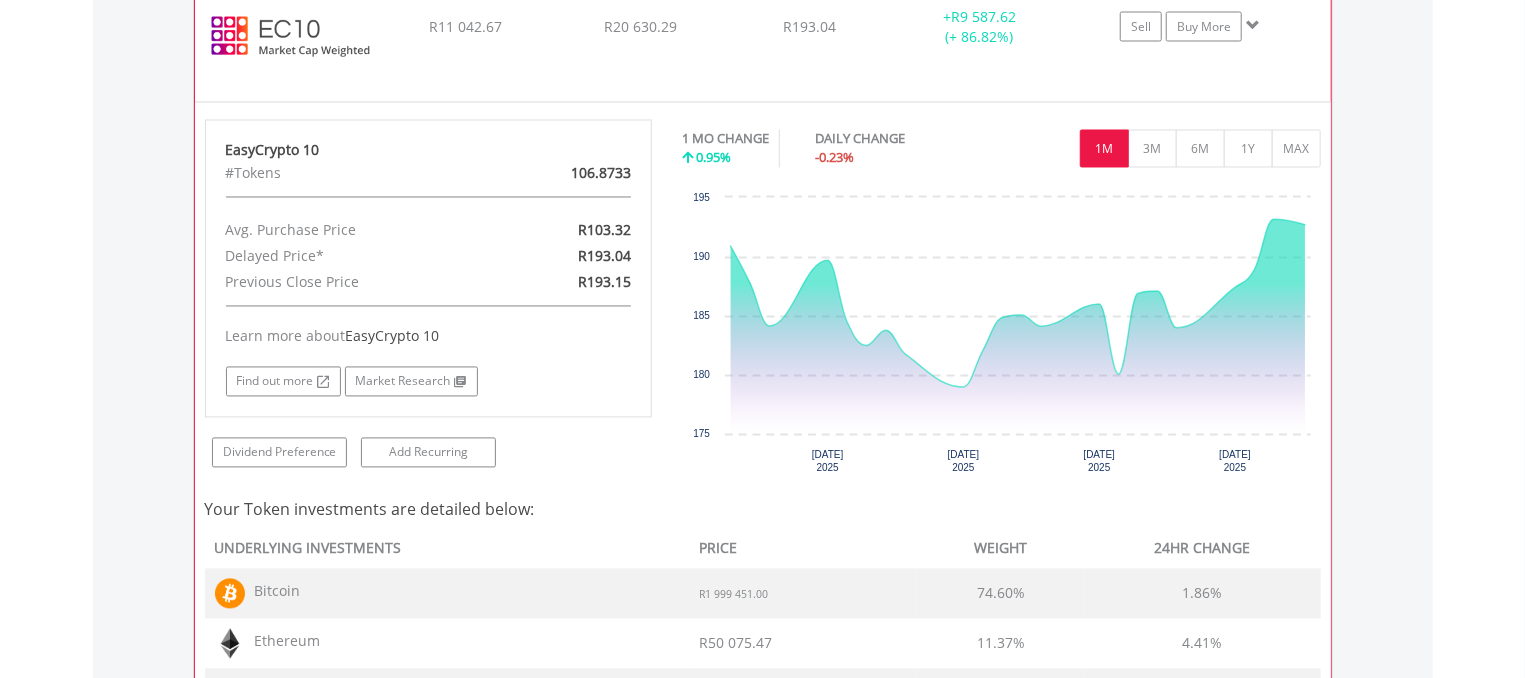 click at bounding box center [291, 37] 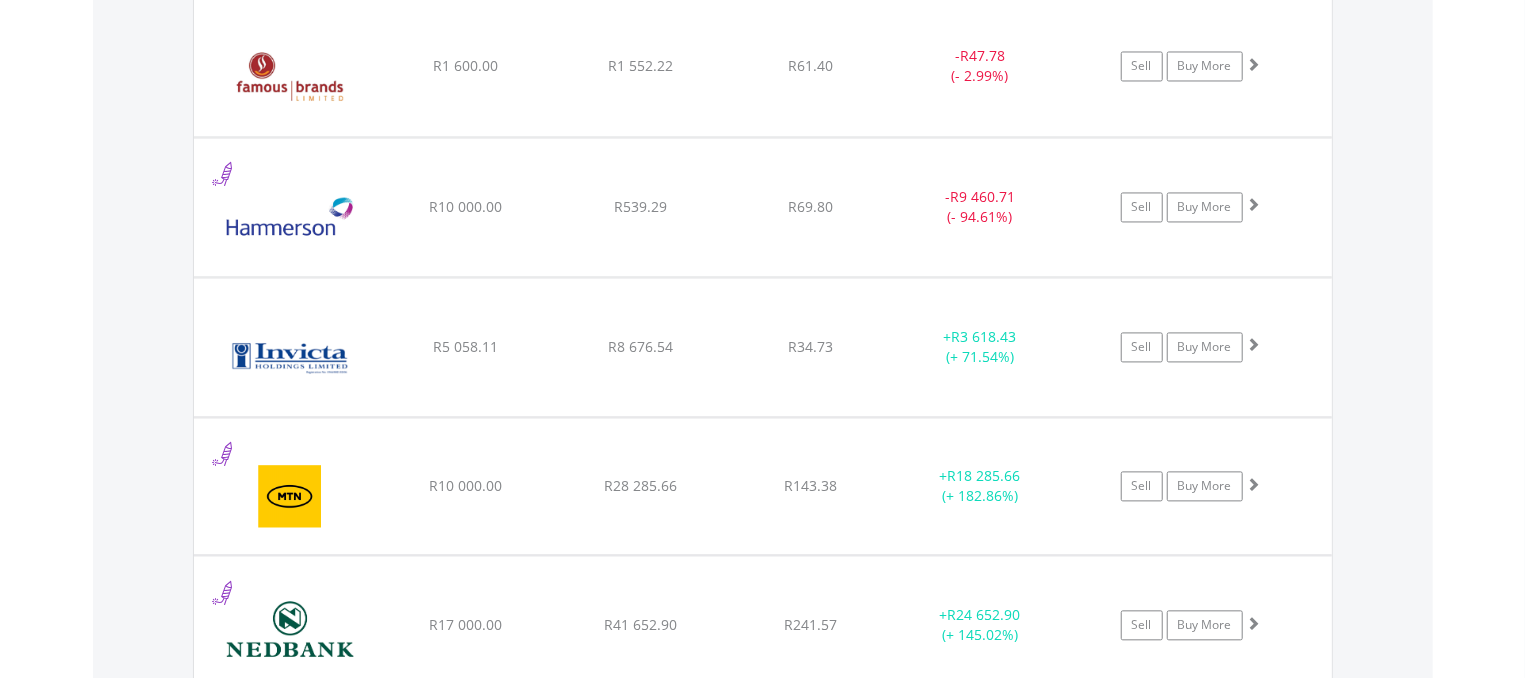 scroll, scrollTop: 2097, scrollLeft: 0, axis: vertical 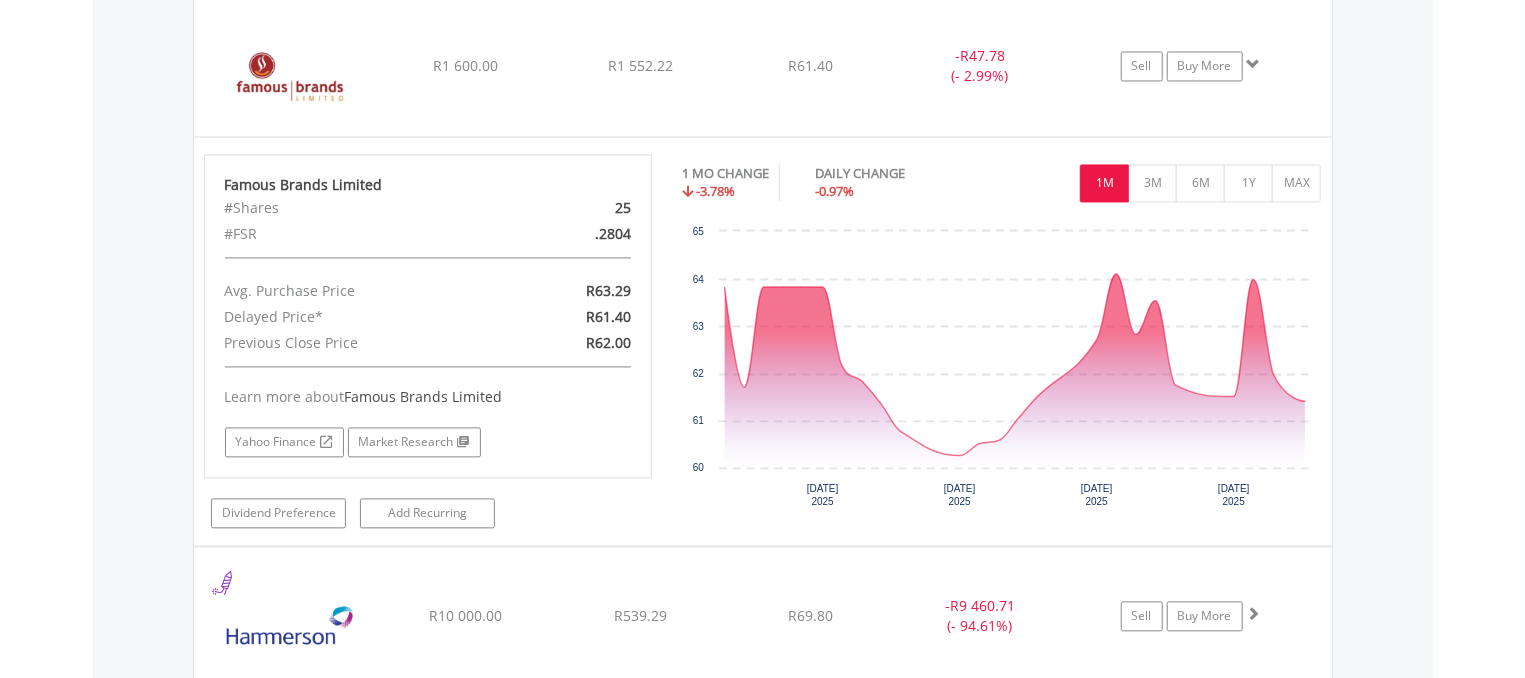click on "﻿
Famous Brands Limited" at bounding box center (285, -366) 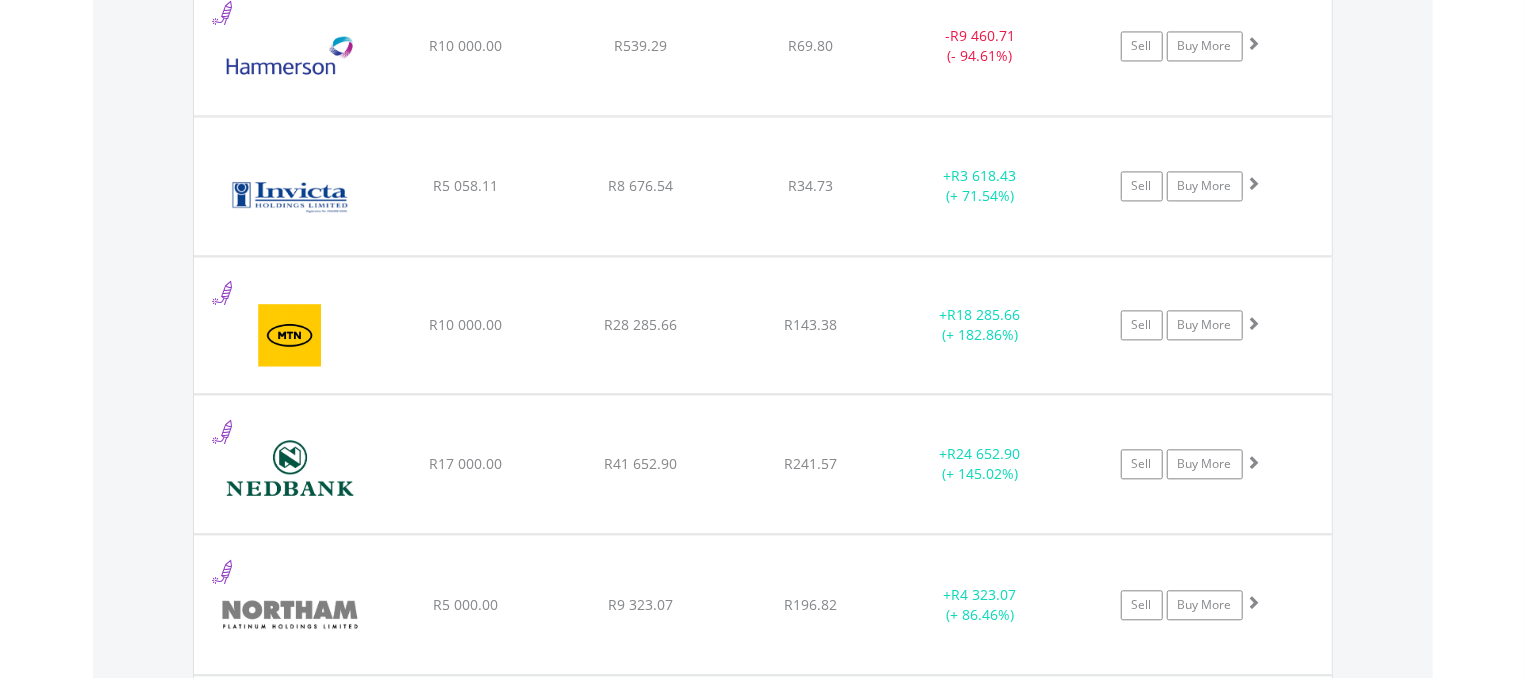scroll, scrollTop: 2258, scrollLeft: 0, axis: vertical 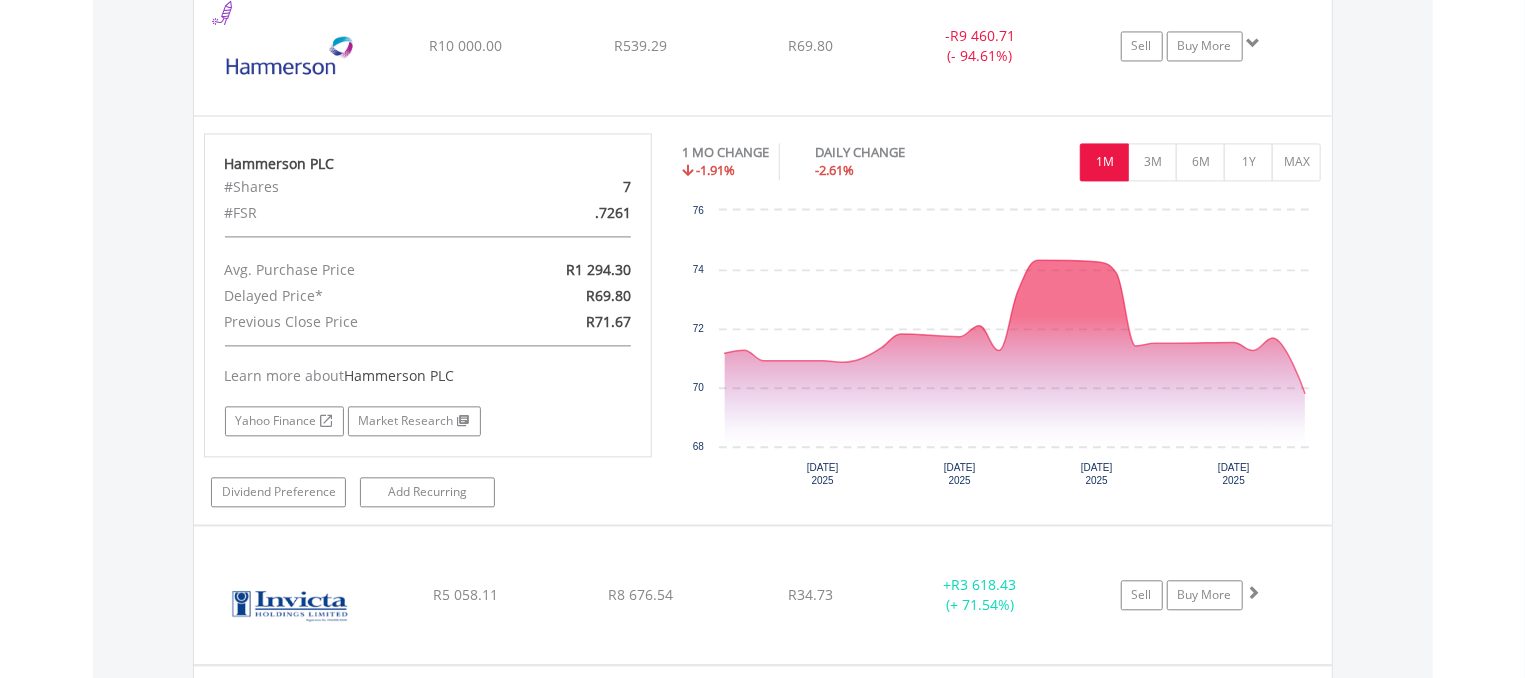 click at bounding box center (290, 56) 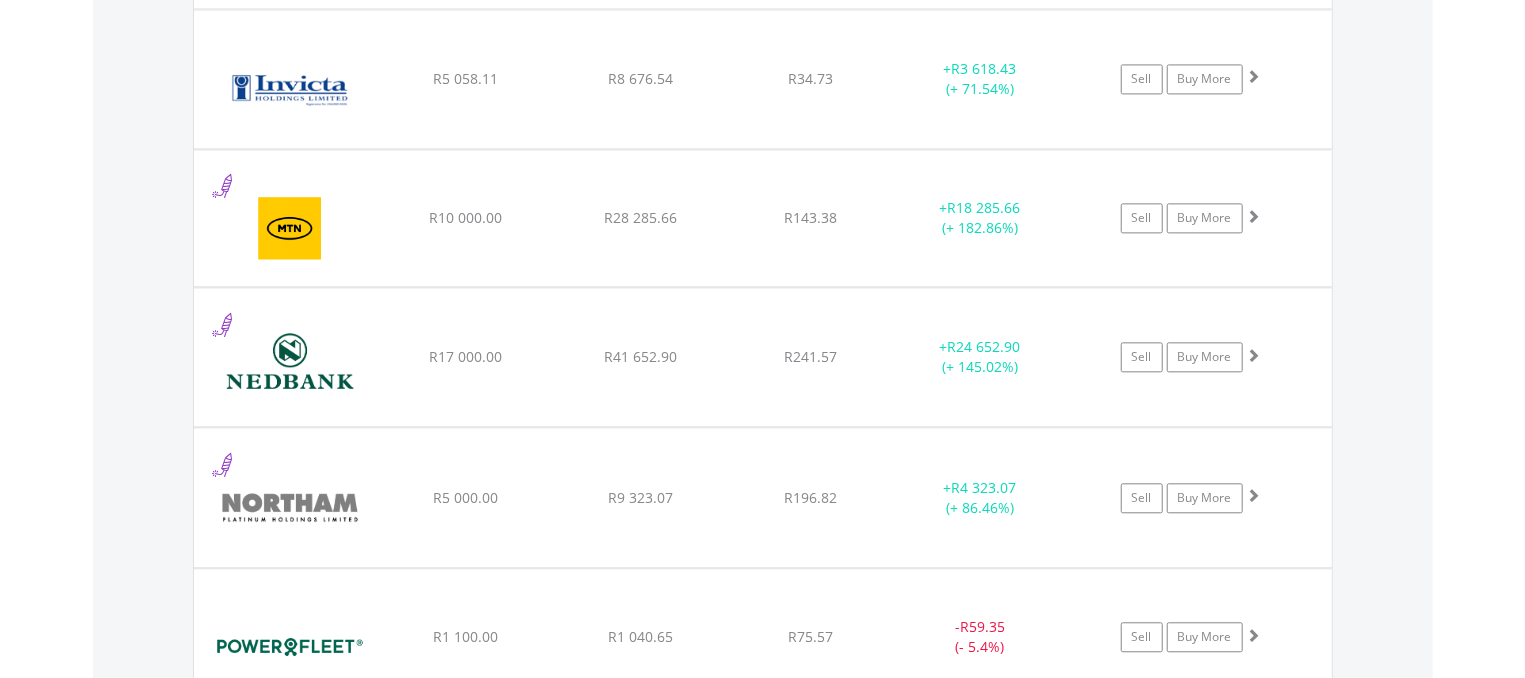 scroll, scrollTop: 2419, scrollLeft: 0, axis: vertical 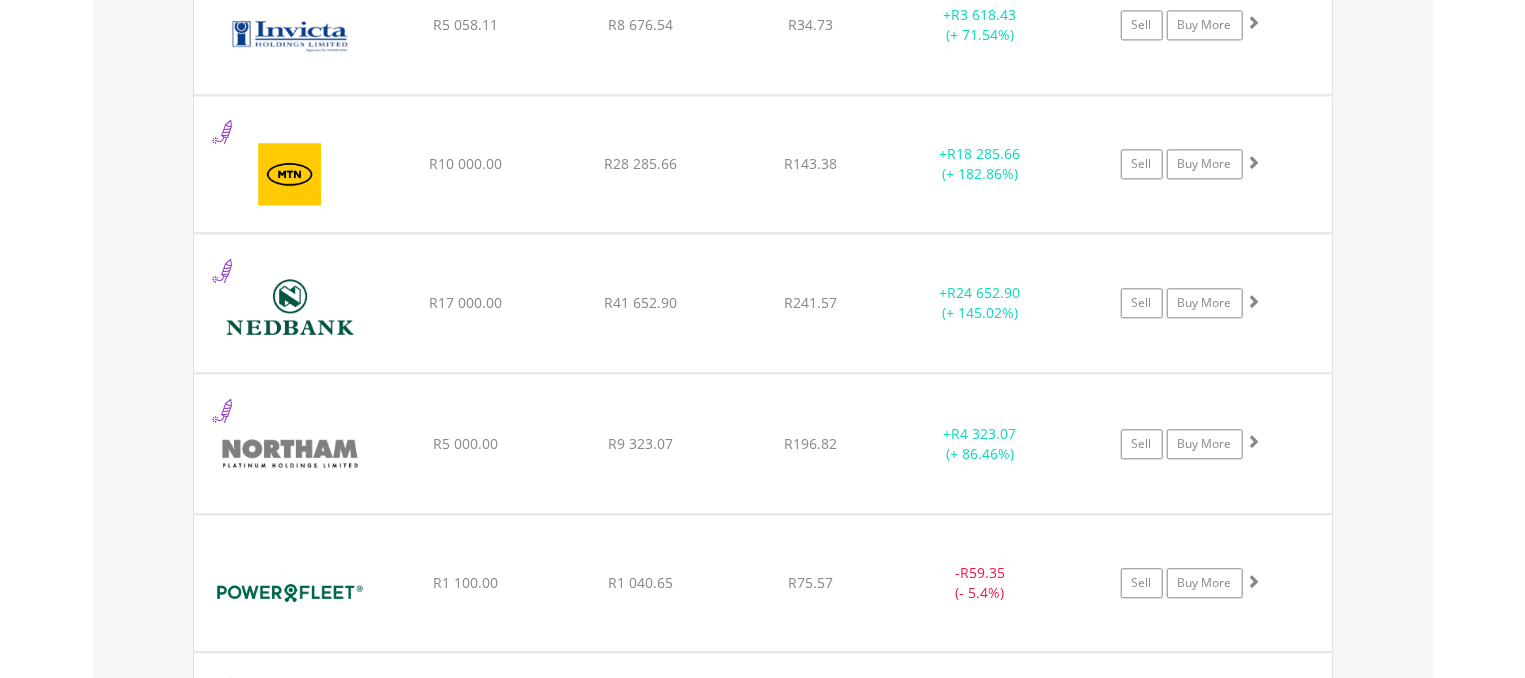 click at bounding box center [290, 35] 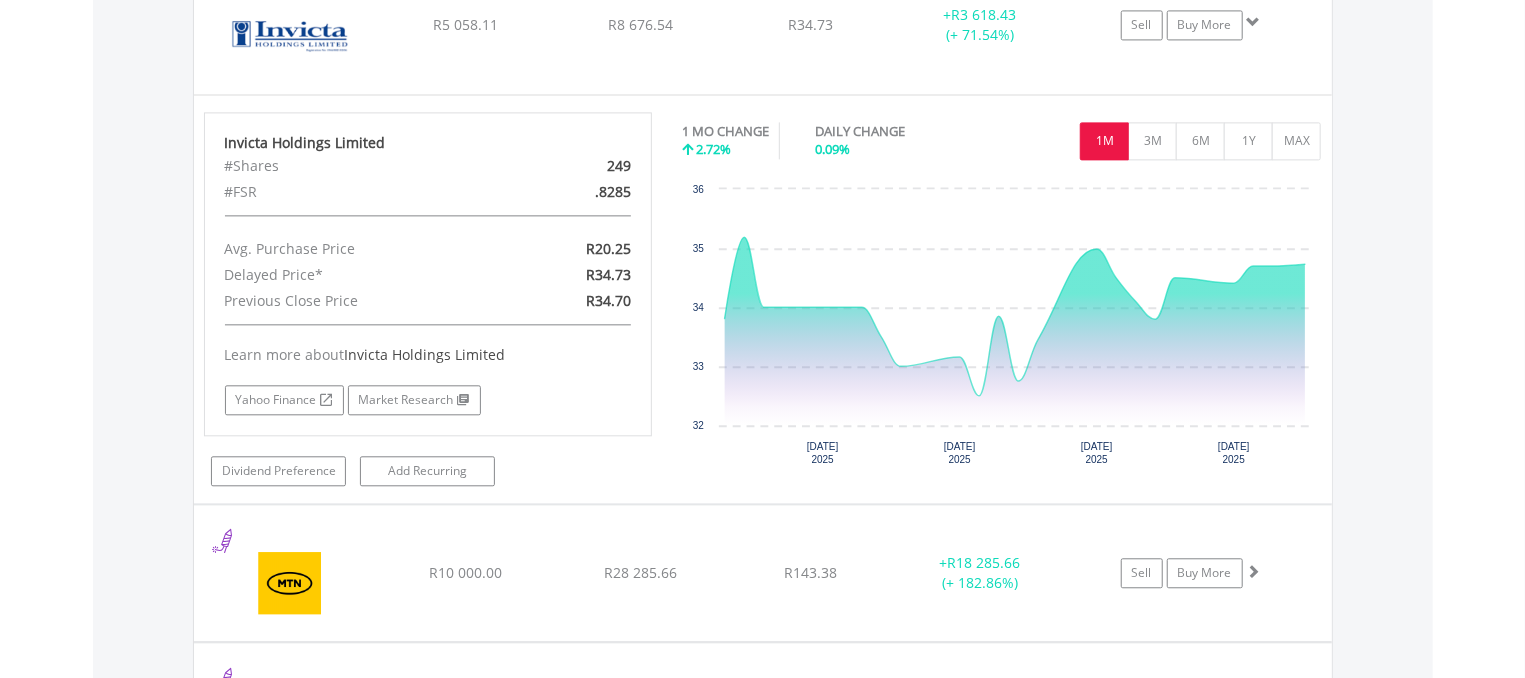 click at bounding box center (290, 35) 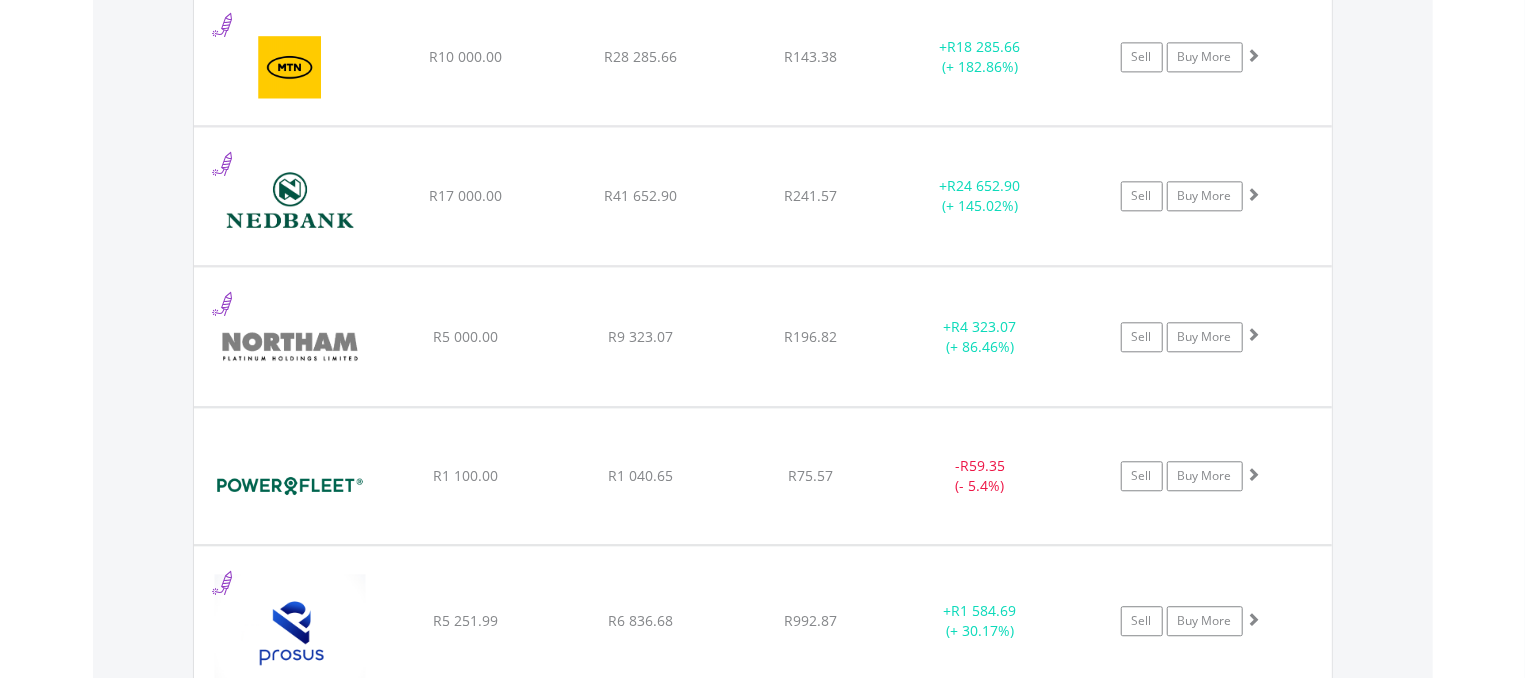 scroll, scrollTop: 2526, scrollLeft: 0, axis: vertical 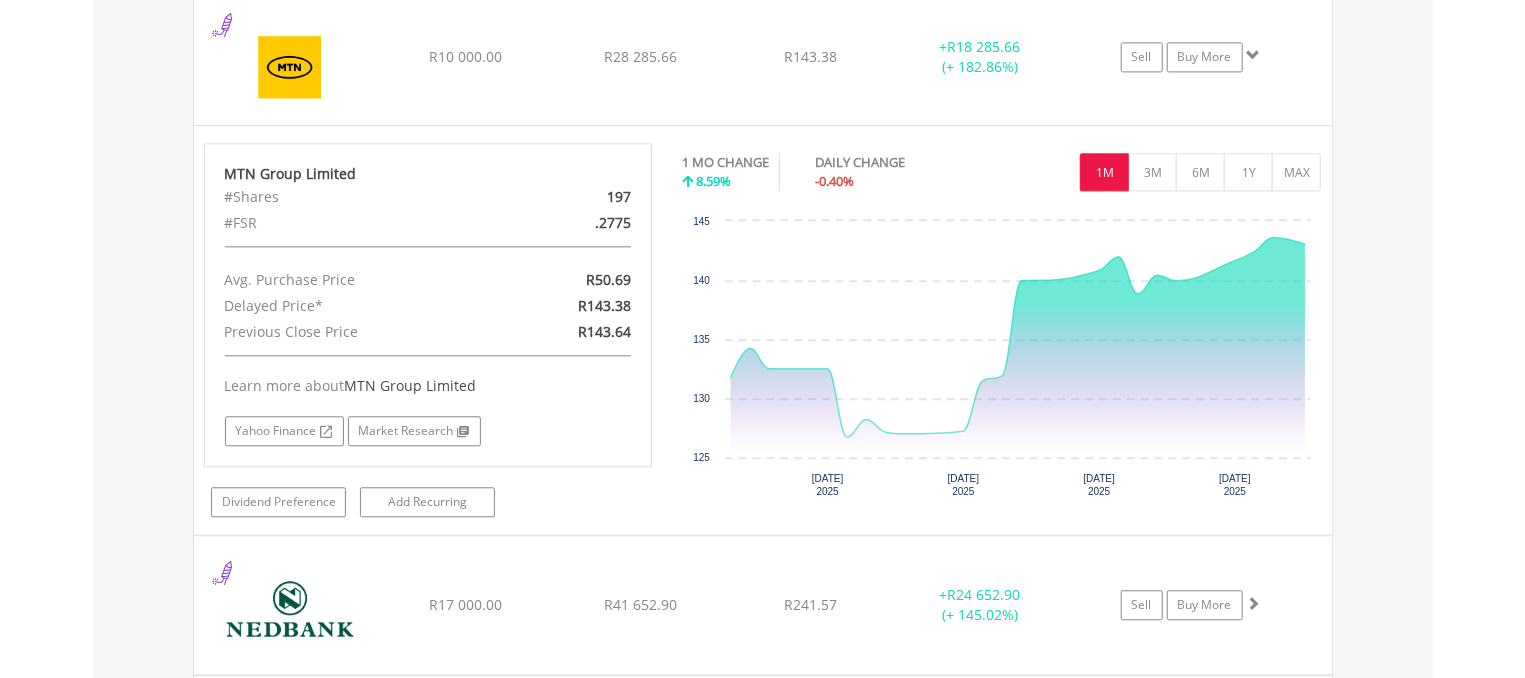 click at bounding box center (290, 67) 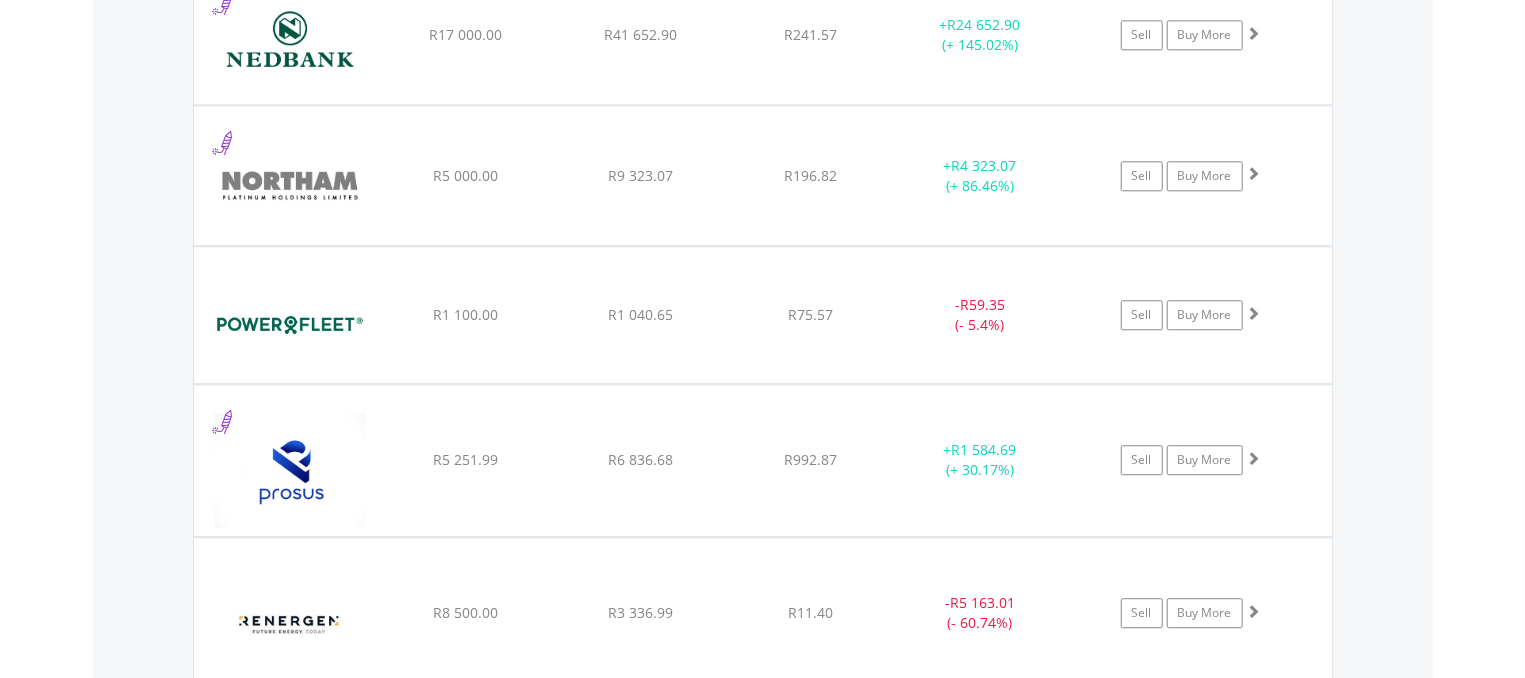 scroll, scrollTop: 2687, scrollLeft: 0, axis: vertical 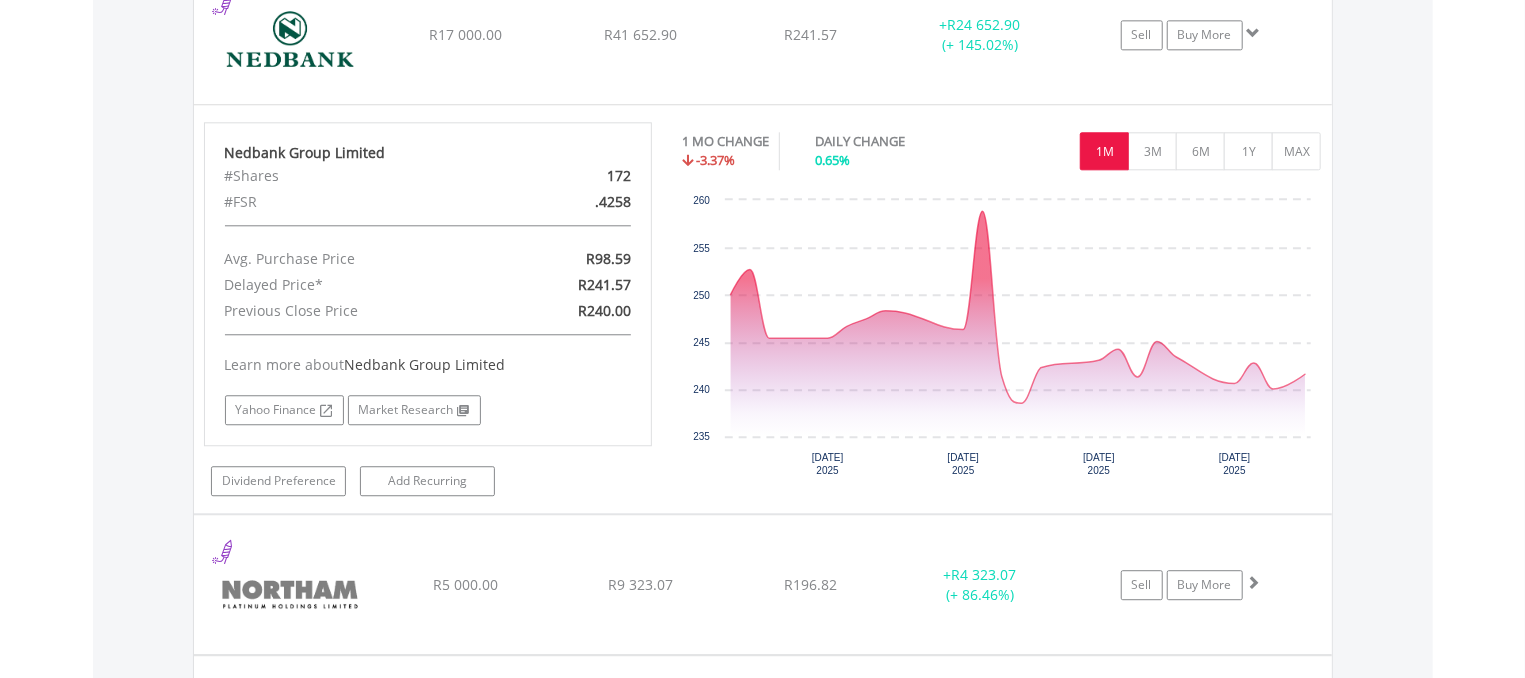 click at bounding box center (290, 45) 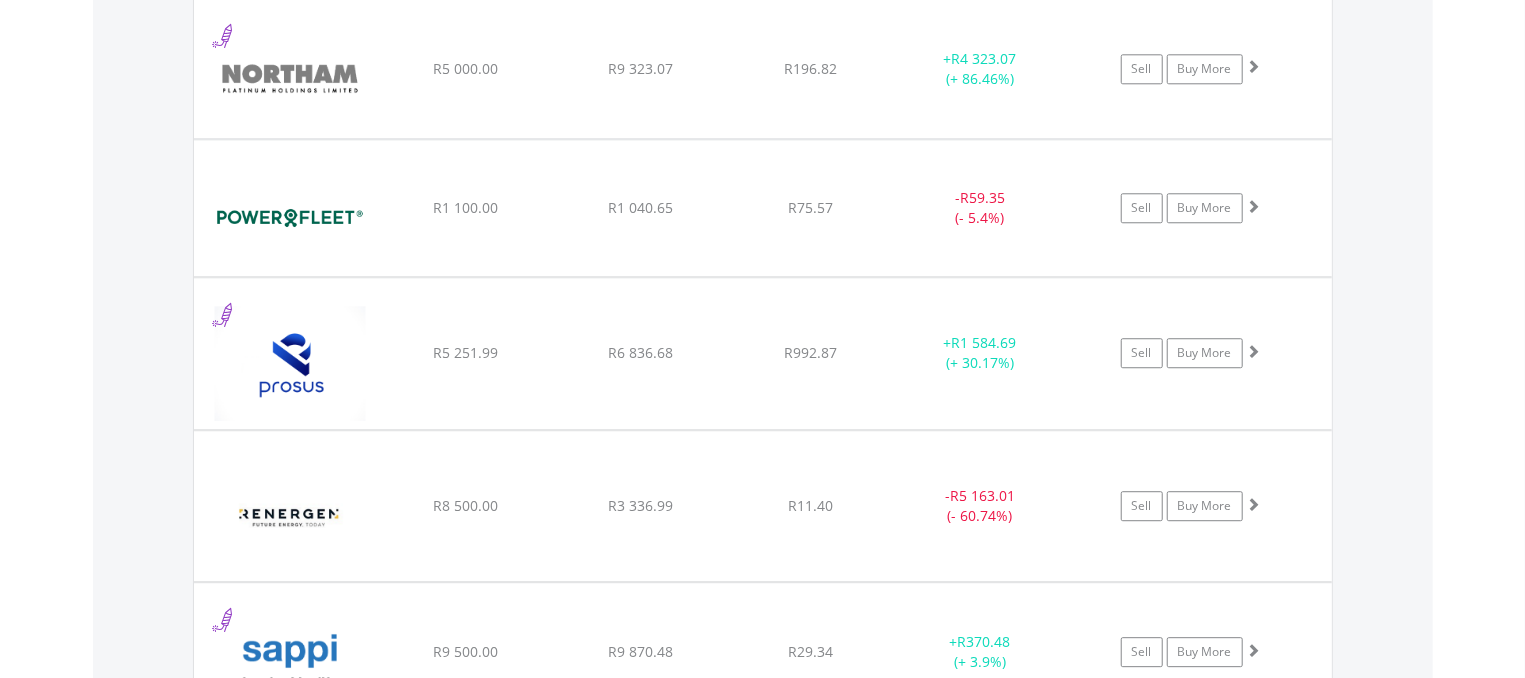 scroll, scrollTop: 2795, scrollLeft: 0, axis: vertical 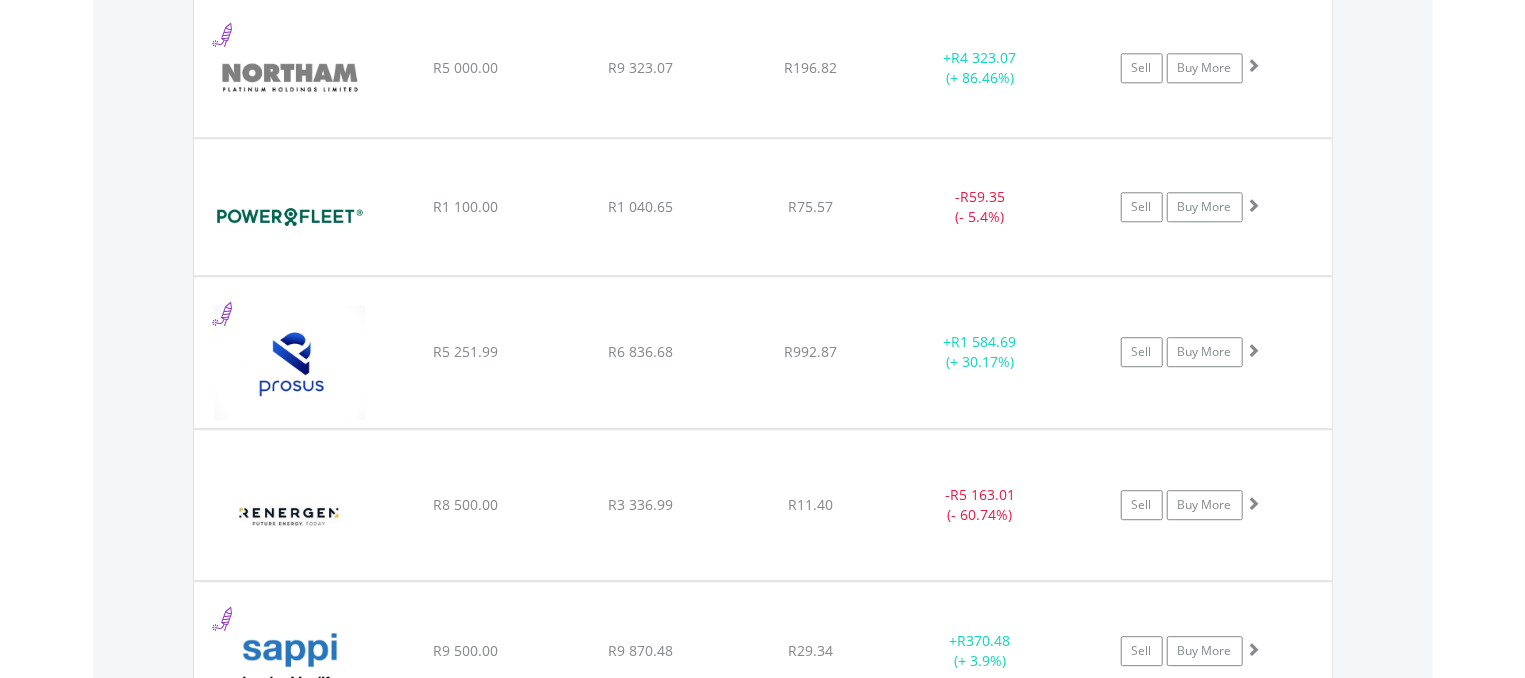 click on "﻿
Northam Platinum Holdings Ltd" at bounding box center [285, -1064] 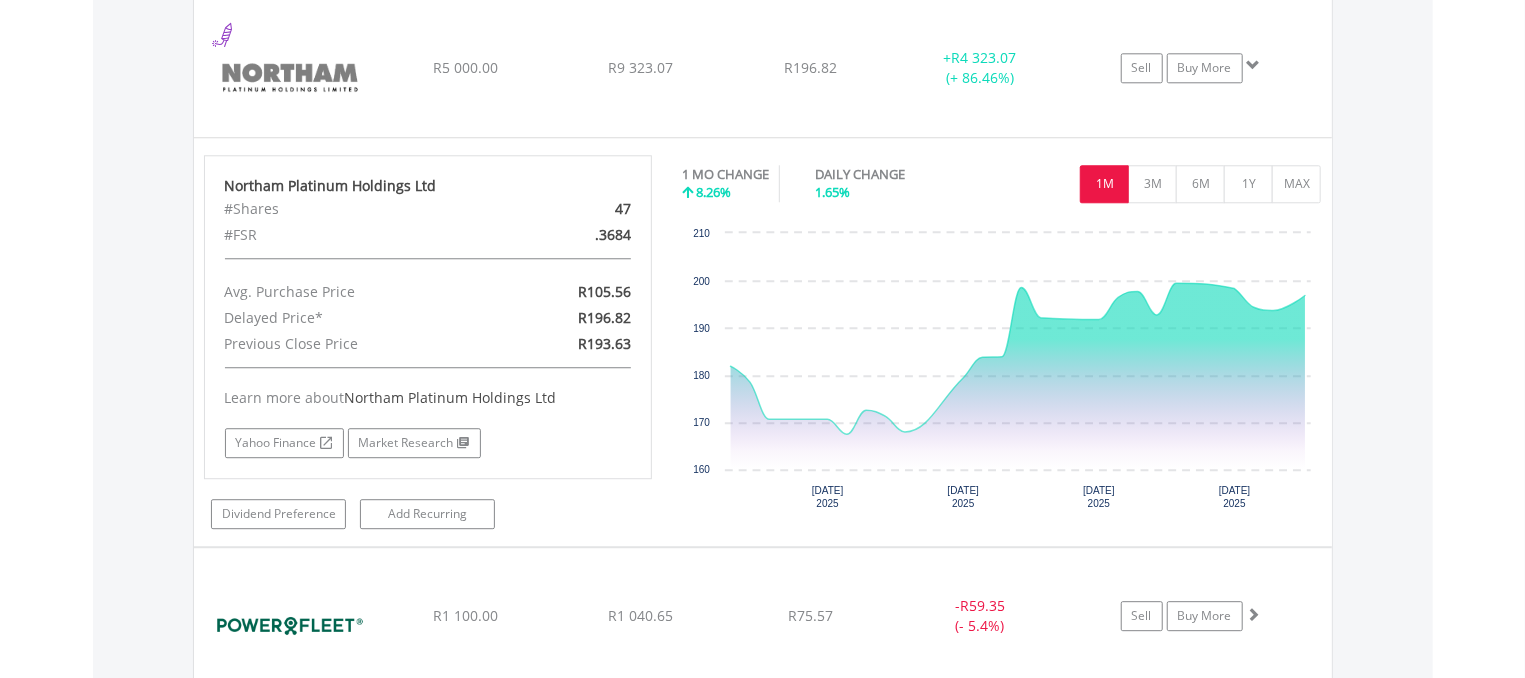 click on "﻿
Northam Platinum Holdings Ltd" at bounding box center [285, -1064] 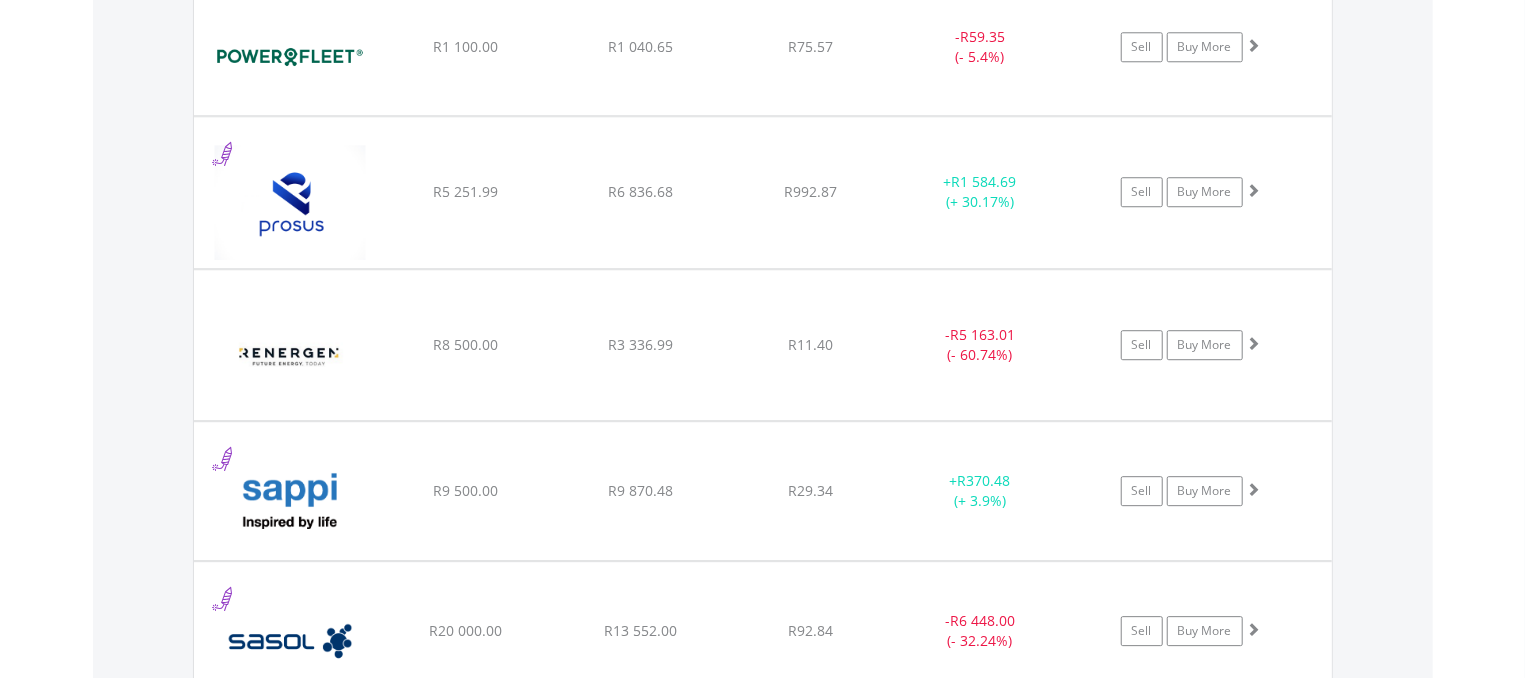 scroll, scrollTop: 2956, scrollLeft: 0, axis: vertical 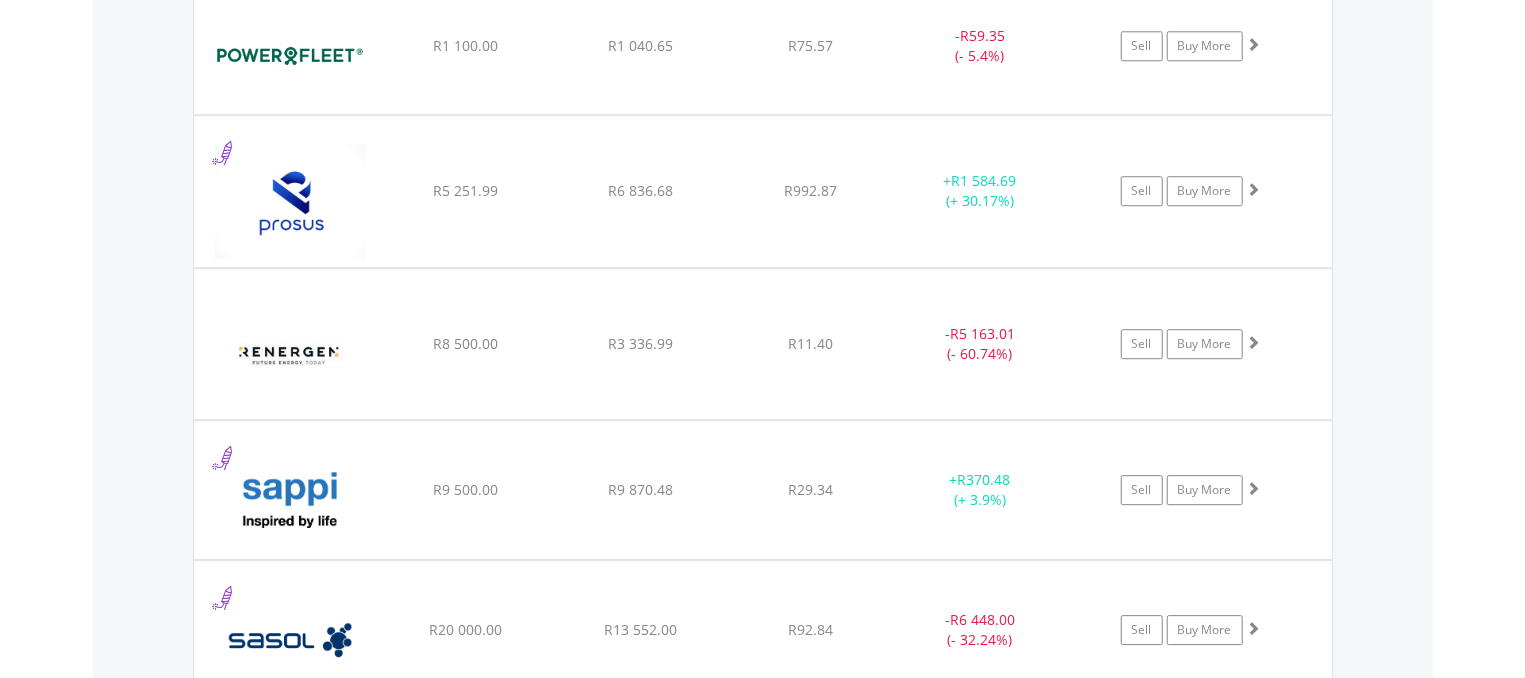 click at bounding box center [290, 56] 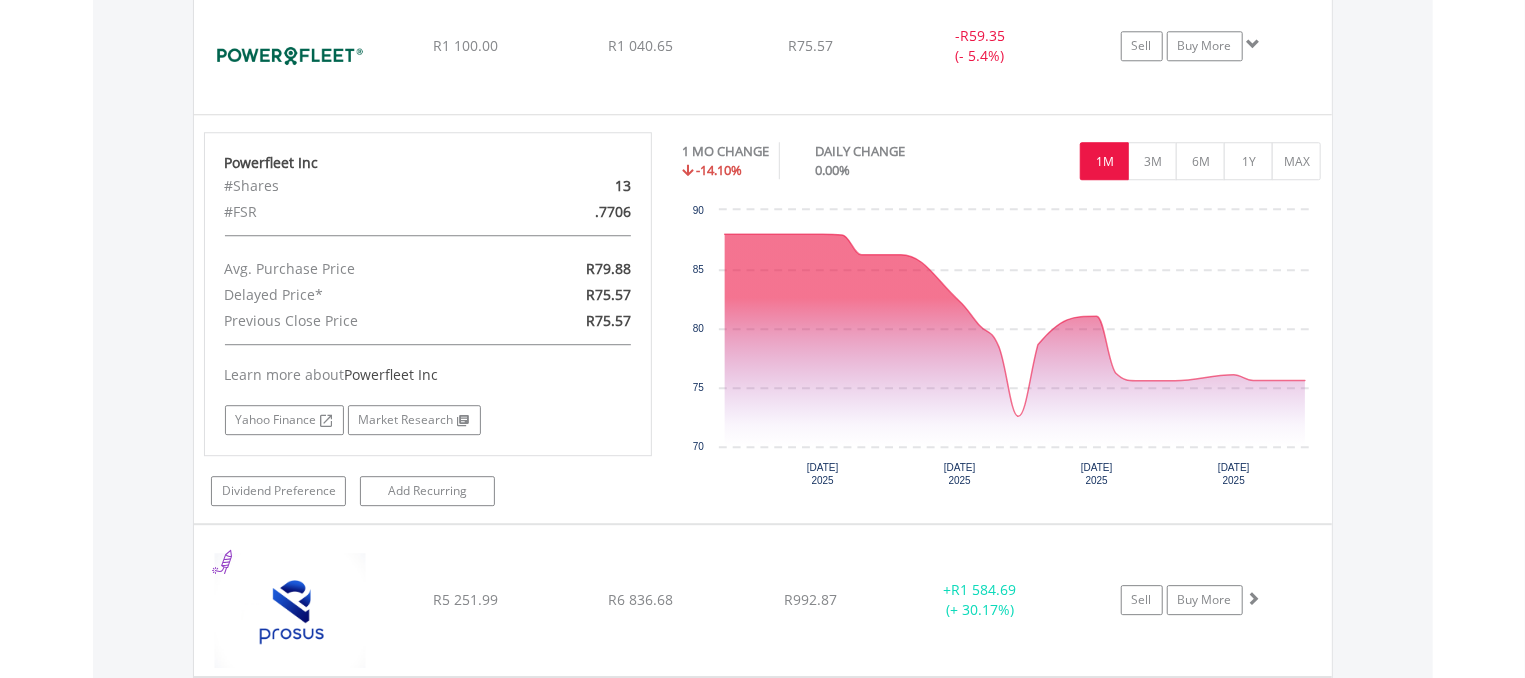click at bounding box center [290, 56] 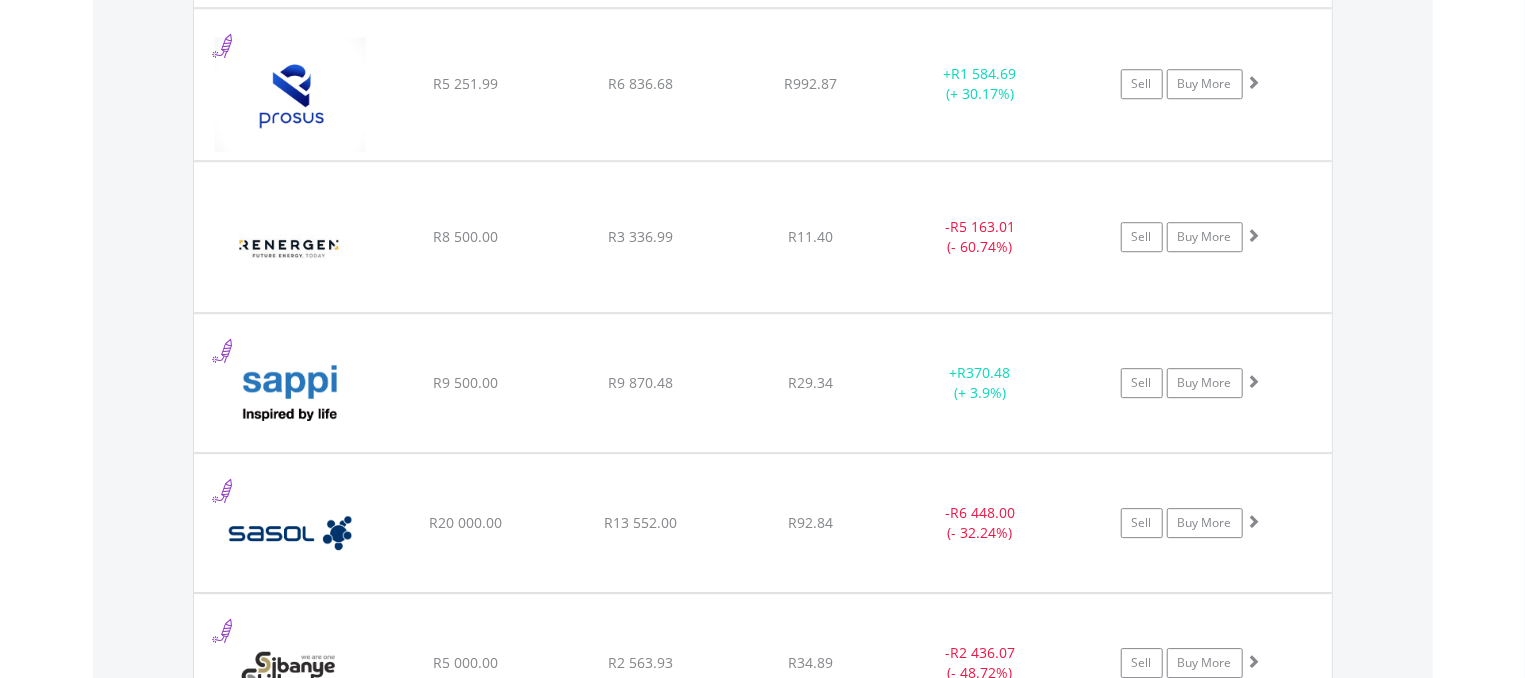 scroll, scrollTop: 3116, scrollLeft: 0, axis: vertical 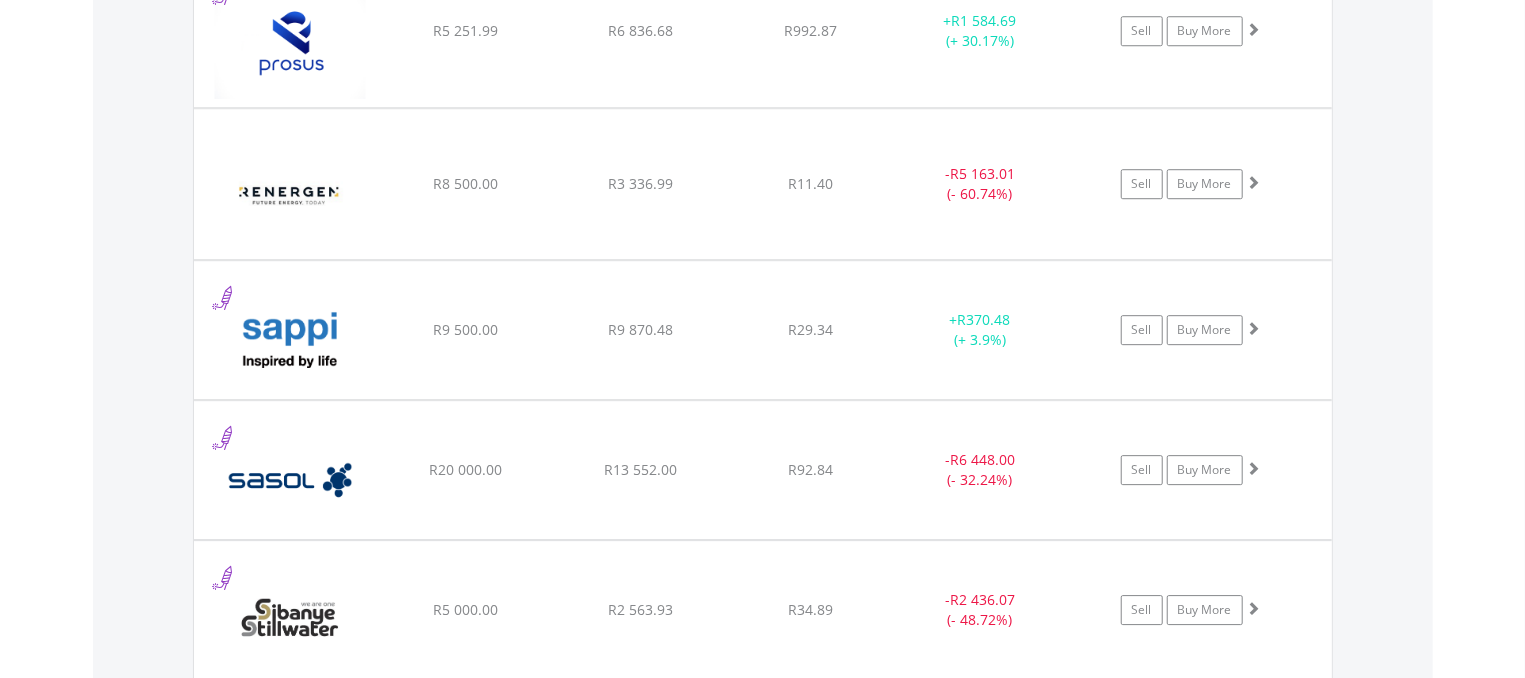 click at bounding box center (290, 41) 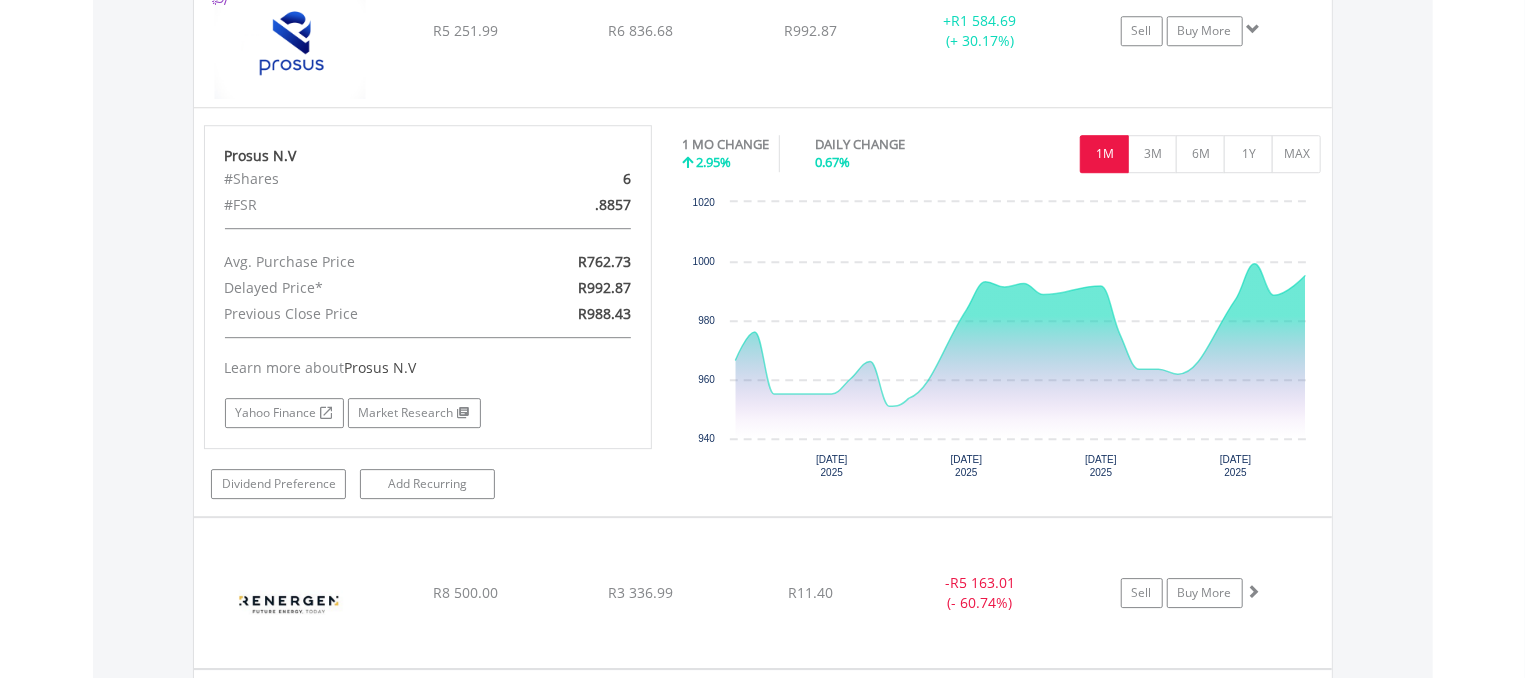 click at bounding box center (290, 41) 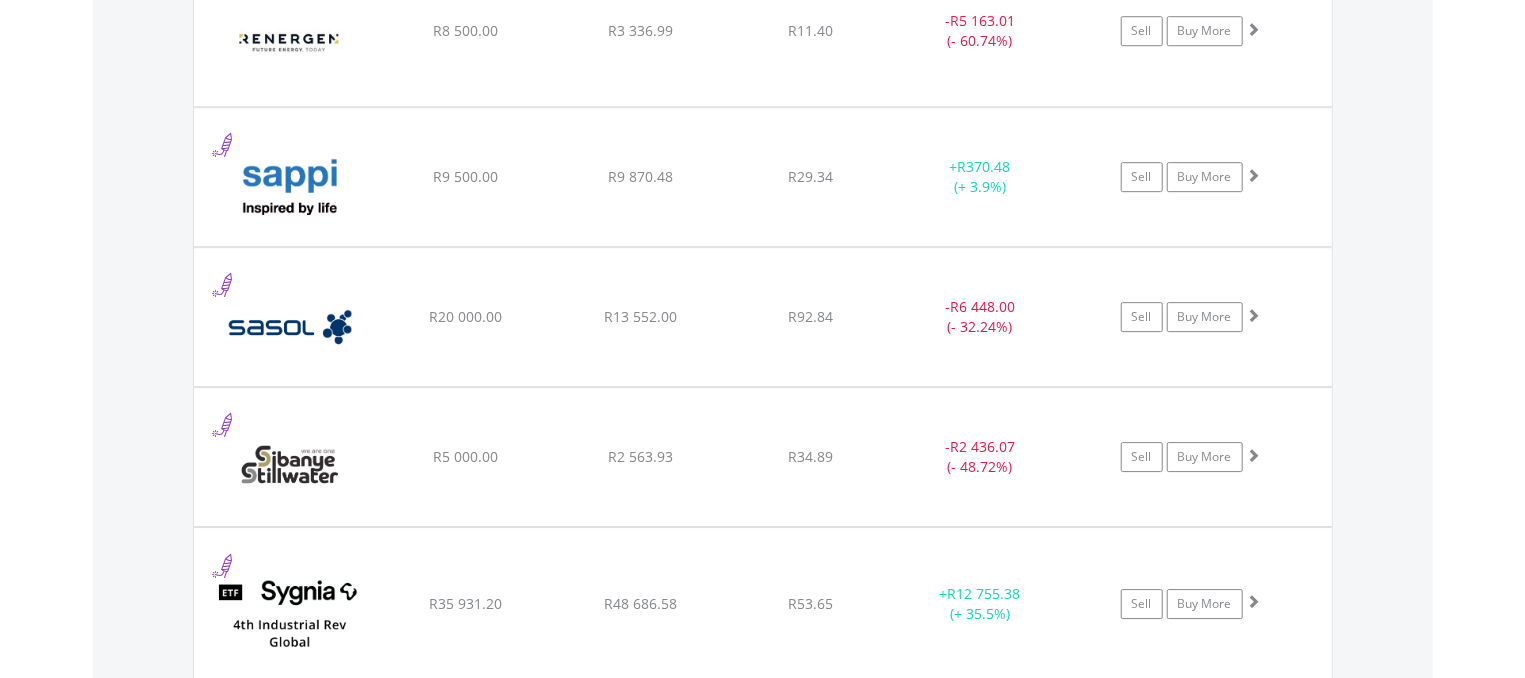 scroll, scrollTop: 3277, scrollLeft: 0, axis: vertical 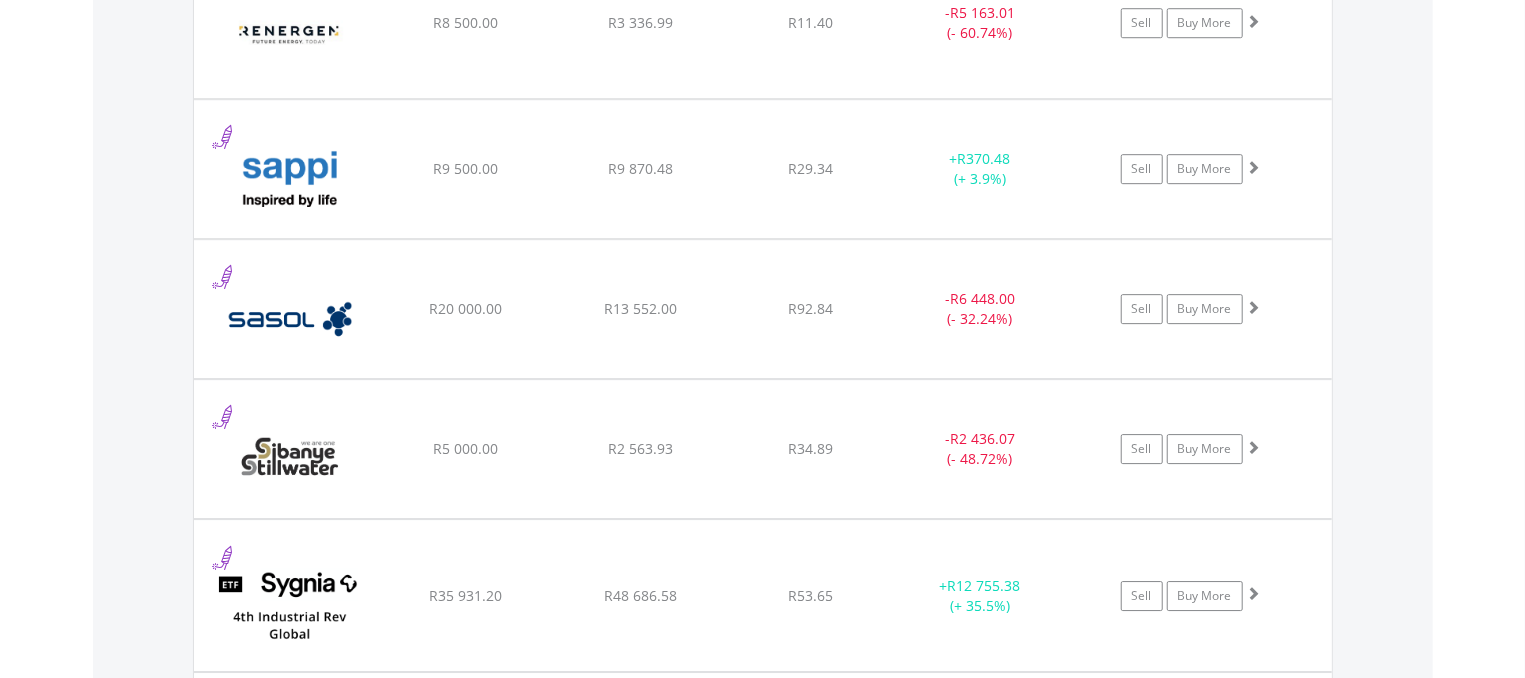 click at bounding box center [290, 33] 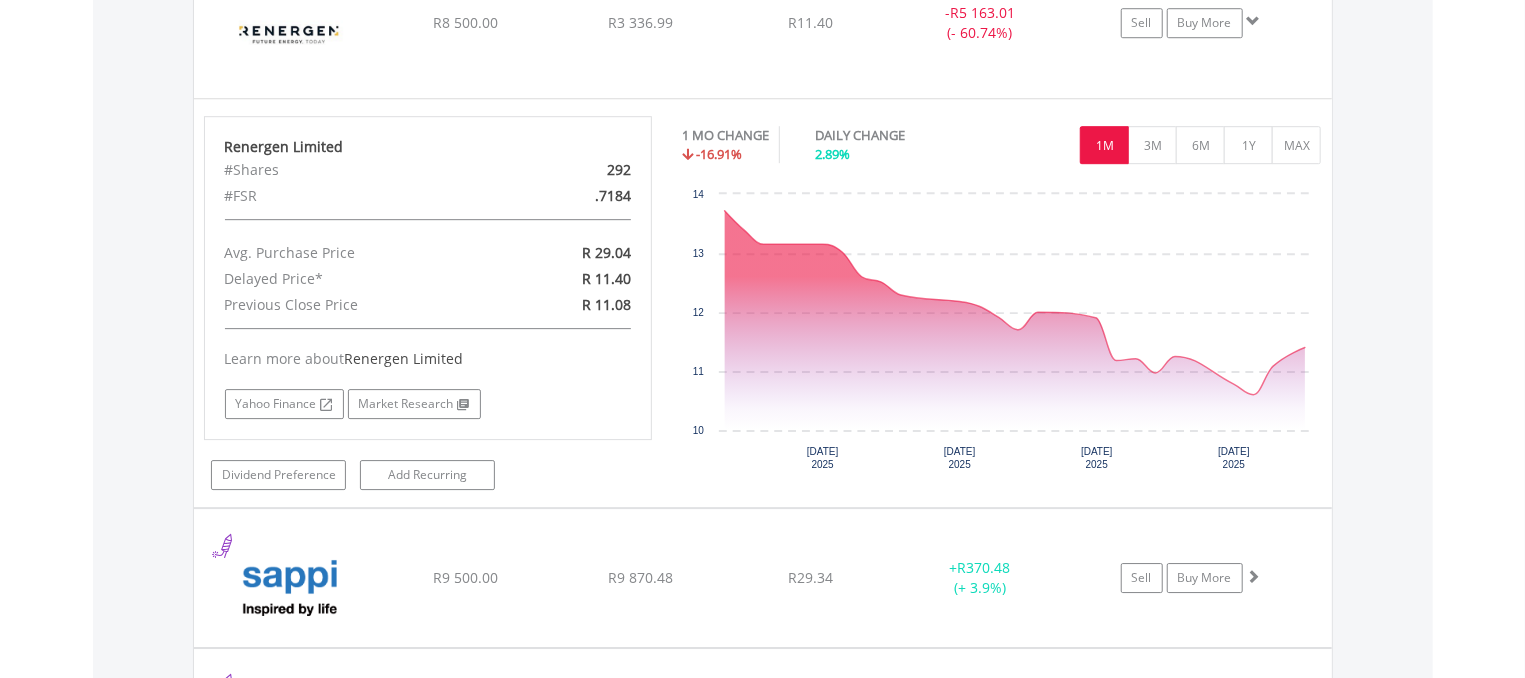 click at bounding box center (290, 33) 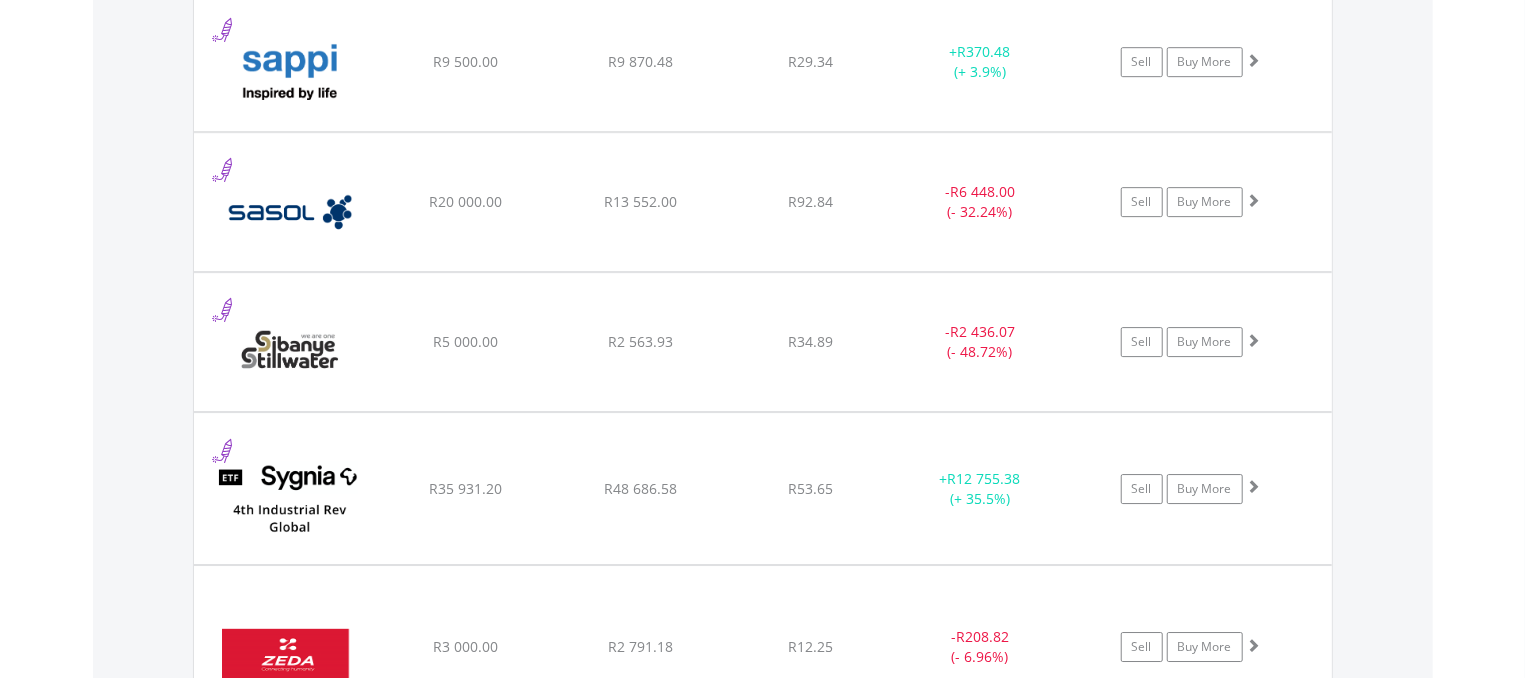 scroll, scrollTop: 3385, scrollLeft: 0, axis: vertical 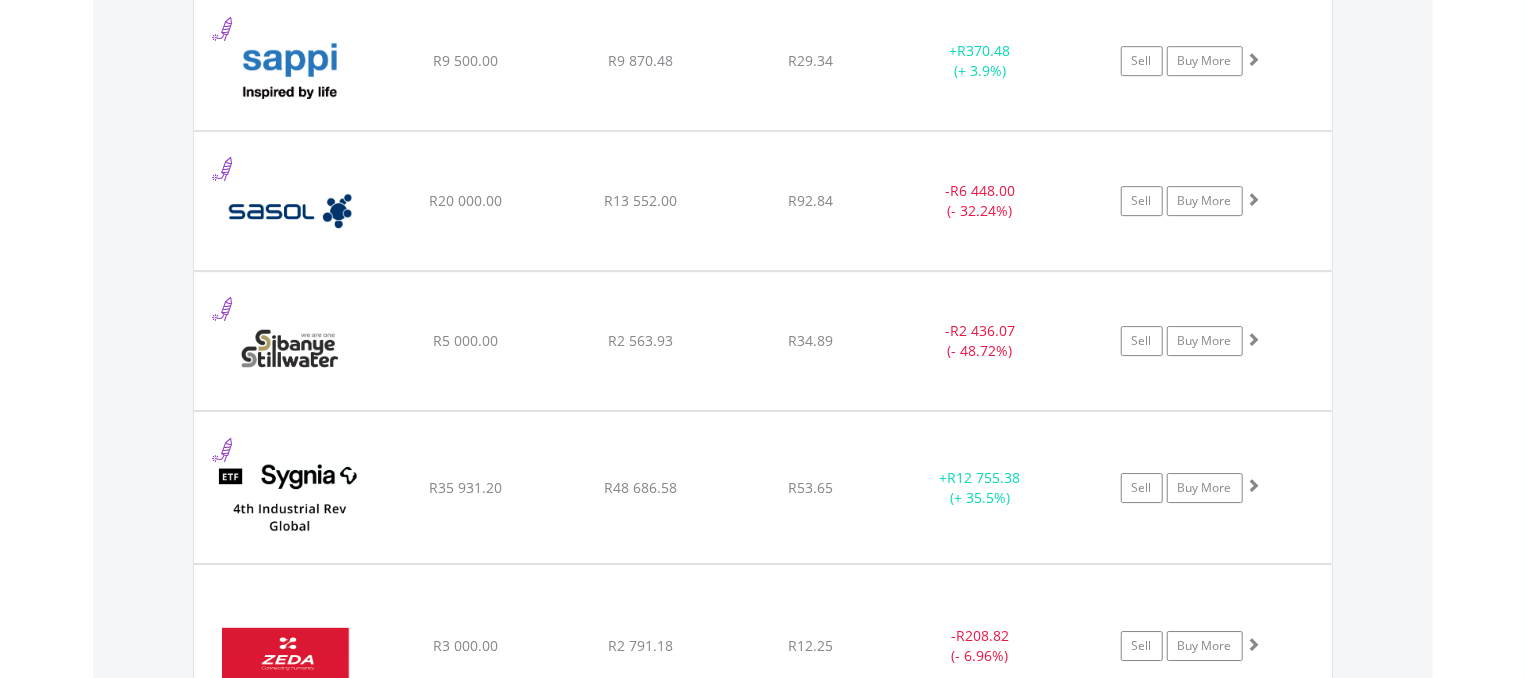 click on "Sappi Limited" at bounding box center (290, 71) 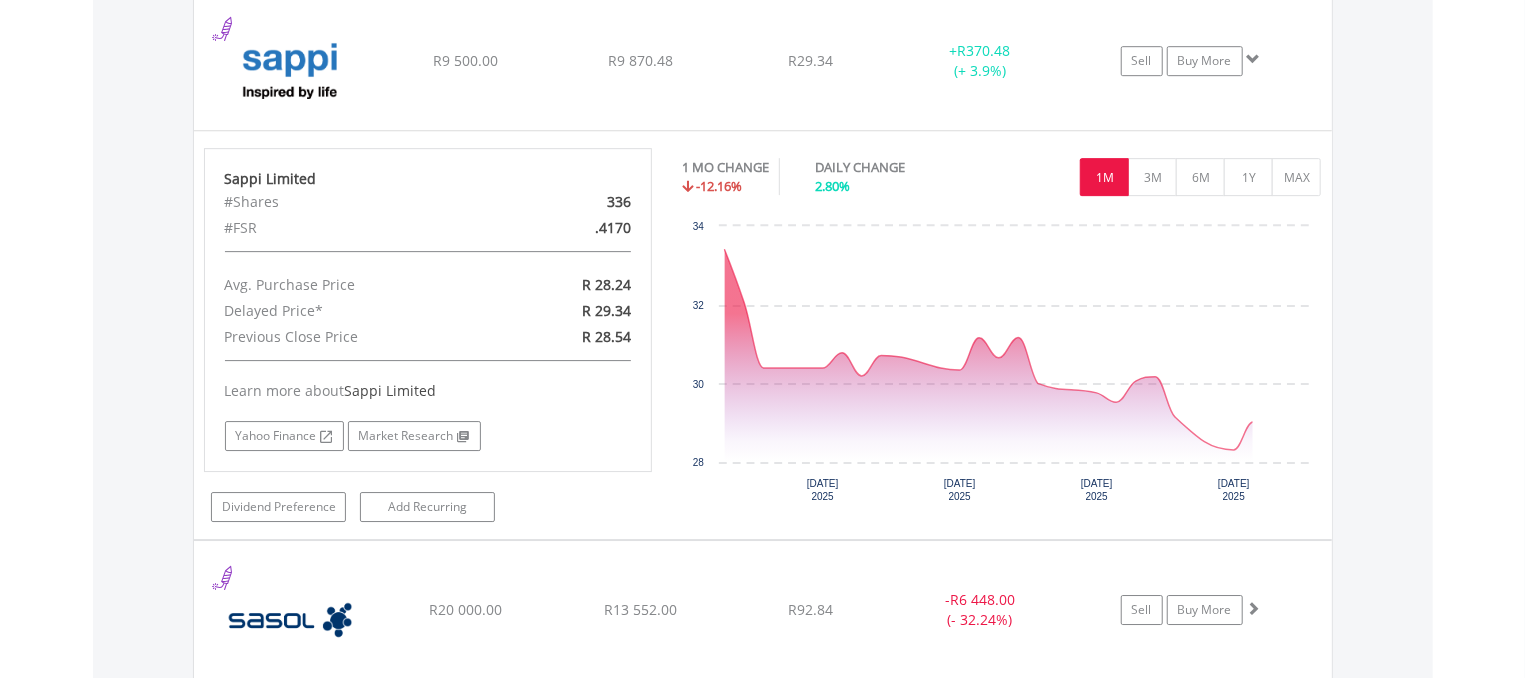 click on "Sappi Limited" at bounding box center [290, 71] 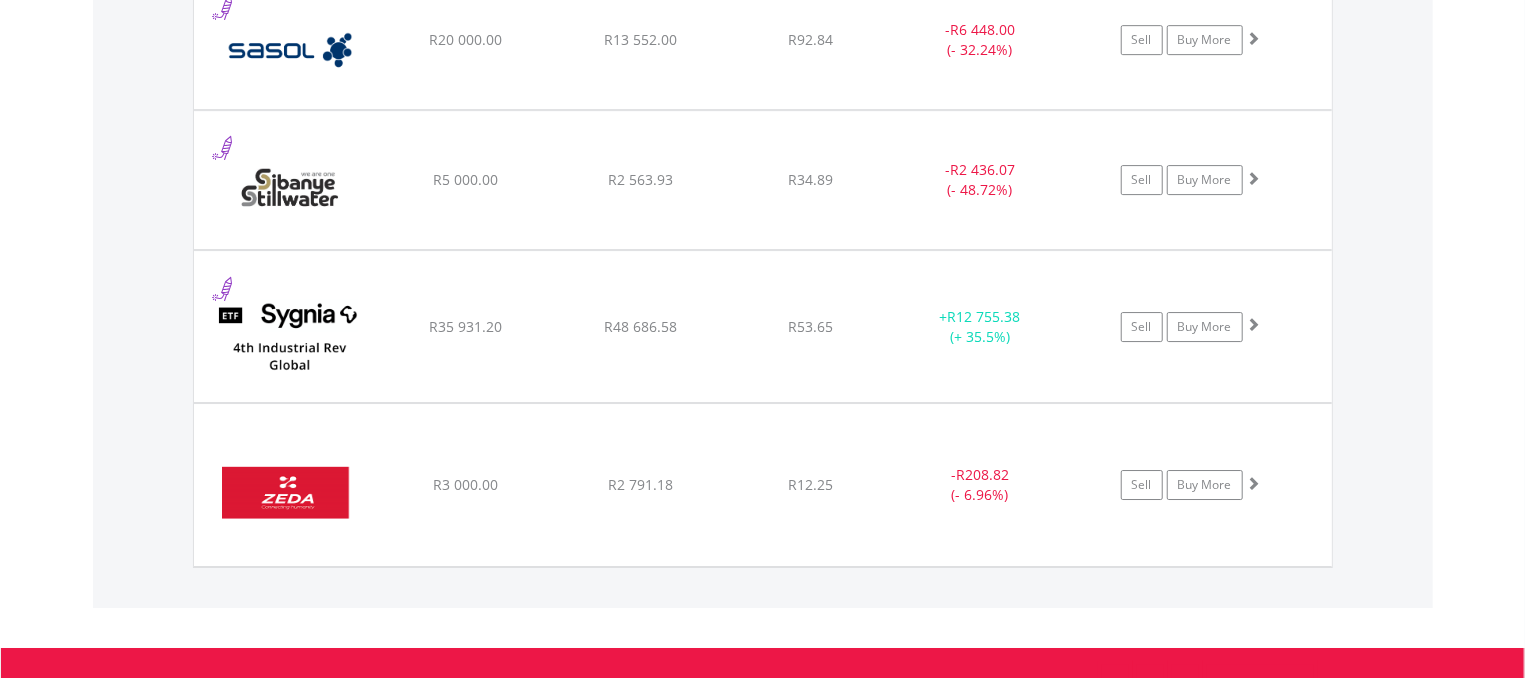 scroll, scrollTop: 3546, scrollLeft: 0, axis: vertical 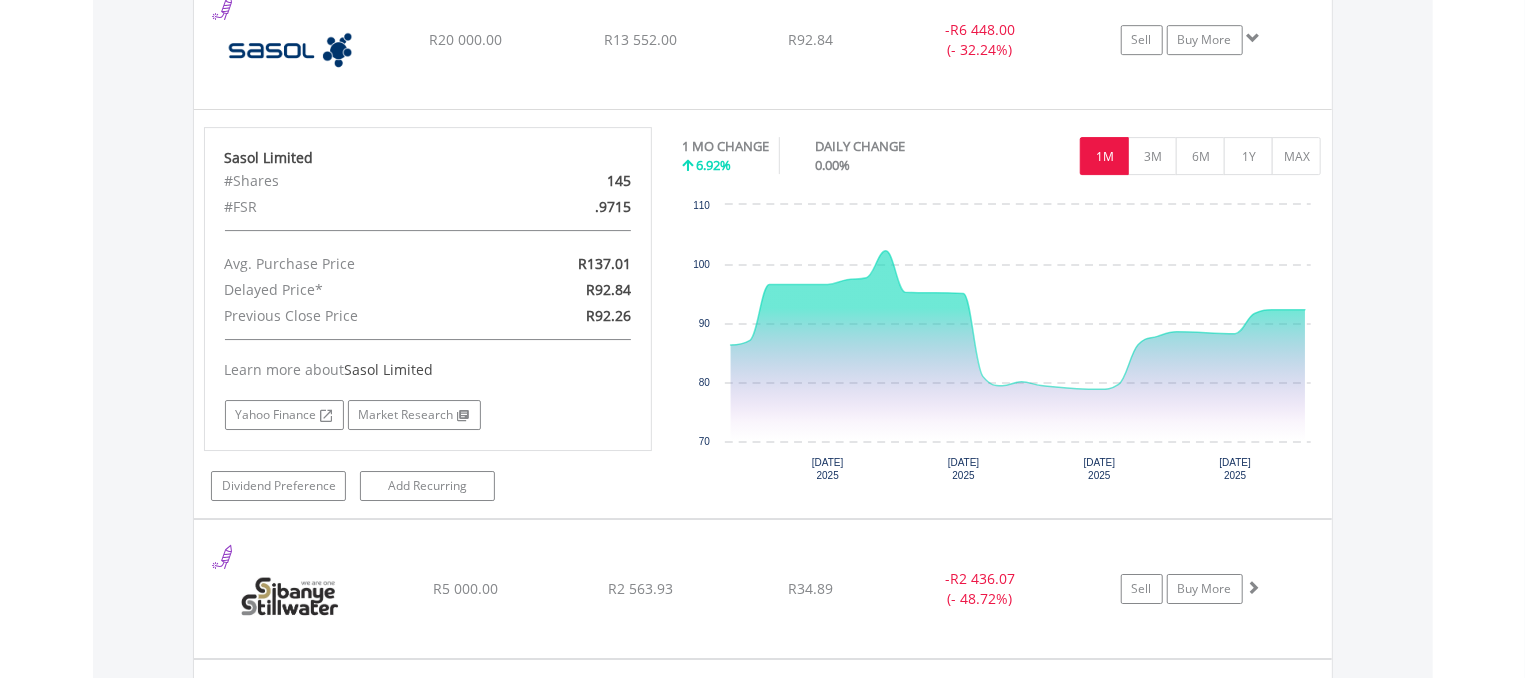 click at bounding box center (290, 50) 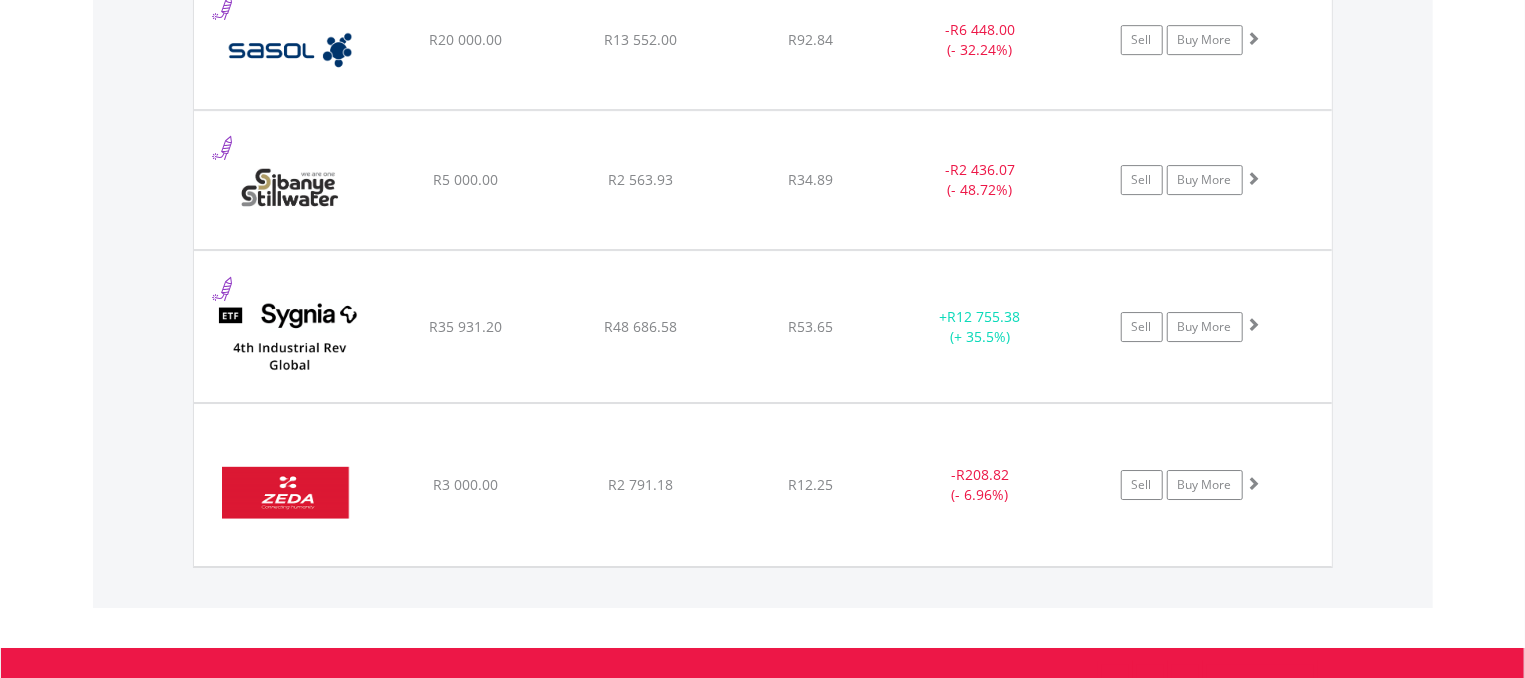click at bounding box center (290, 50) 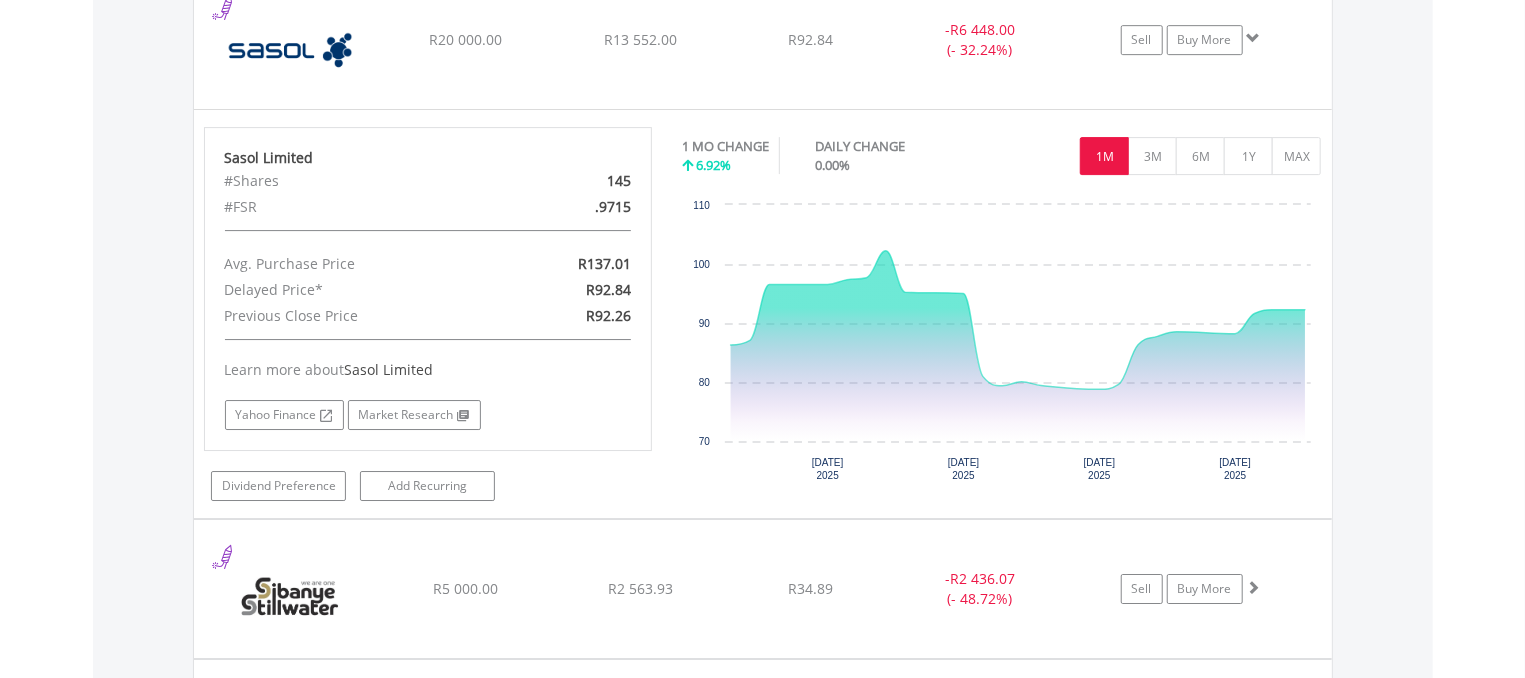 click at bounding box center (290, 50) 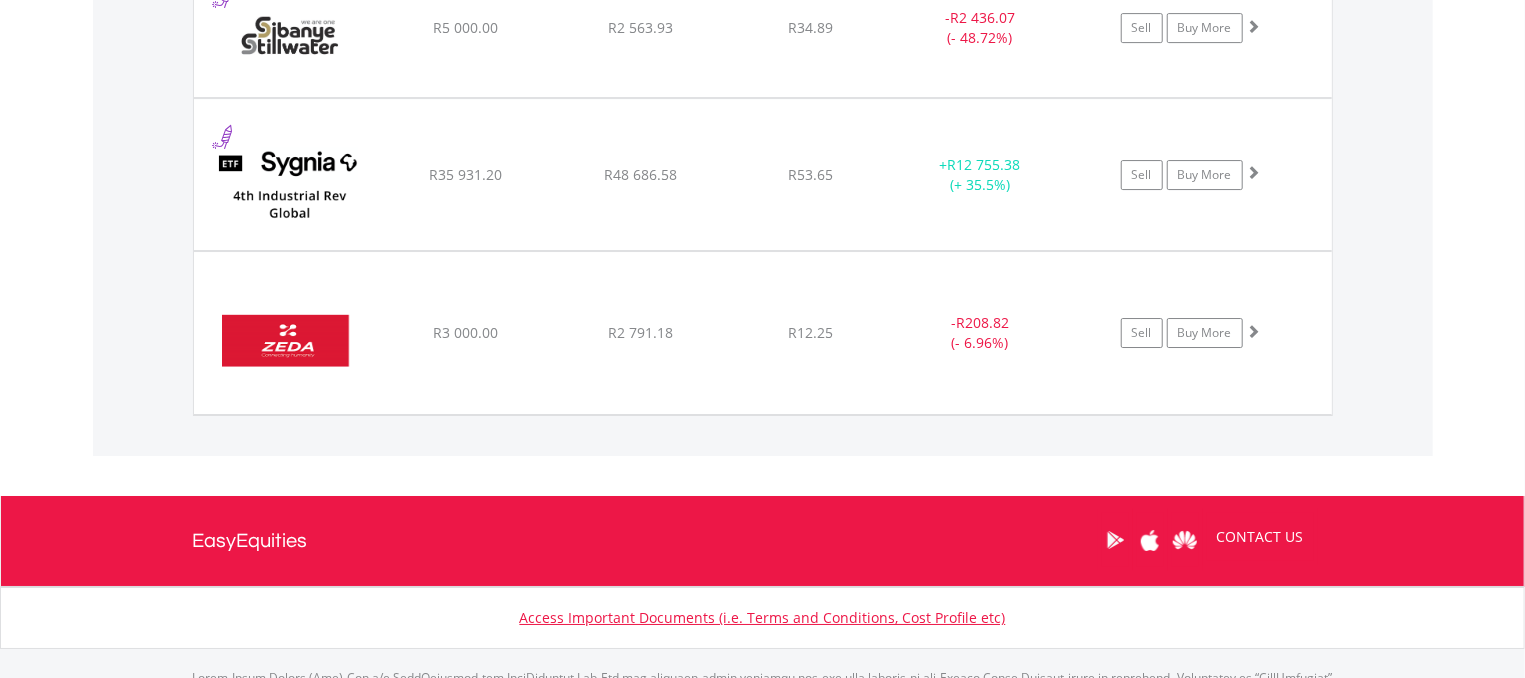 scroll, scrollTop: 3707, scrollLeft: 0, axis: vertical 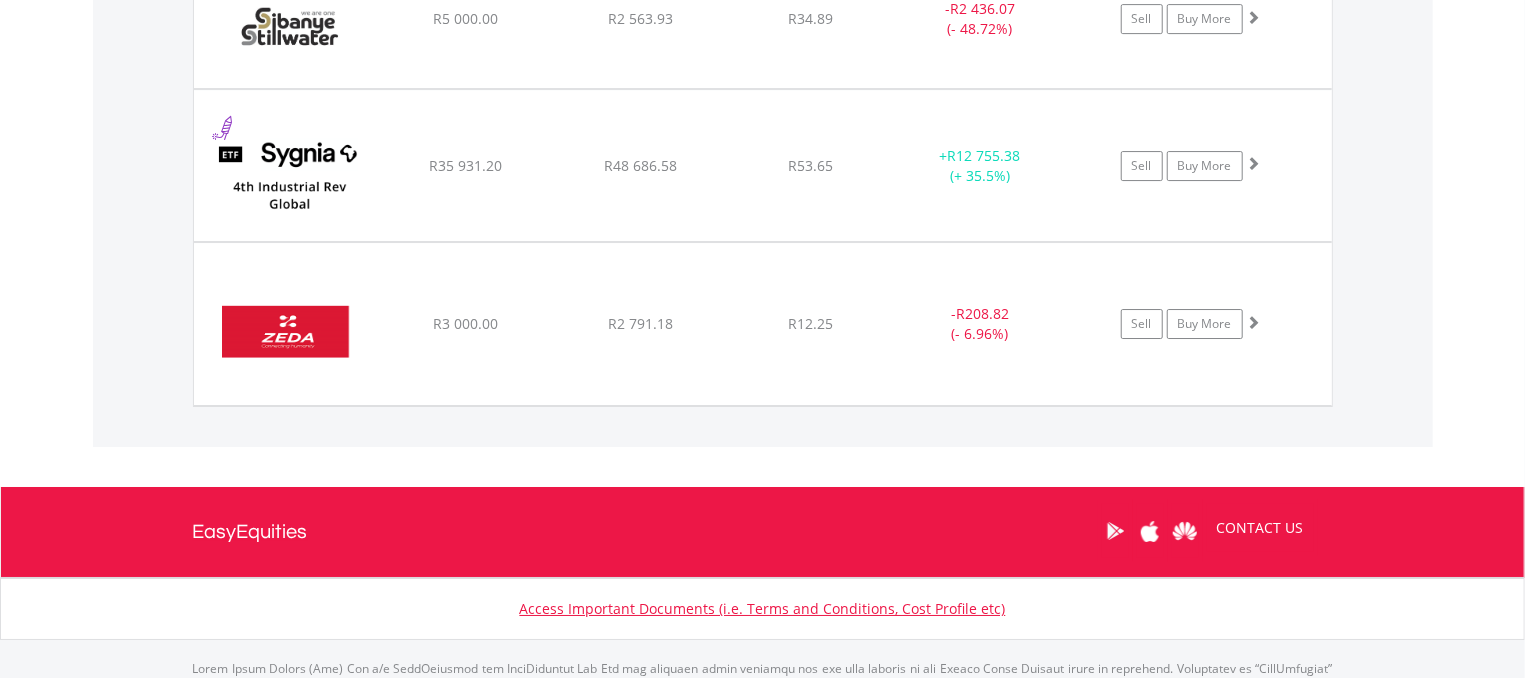click at bounding box center [290, 29] 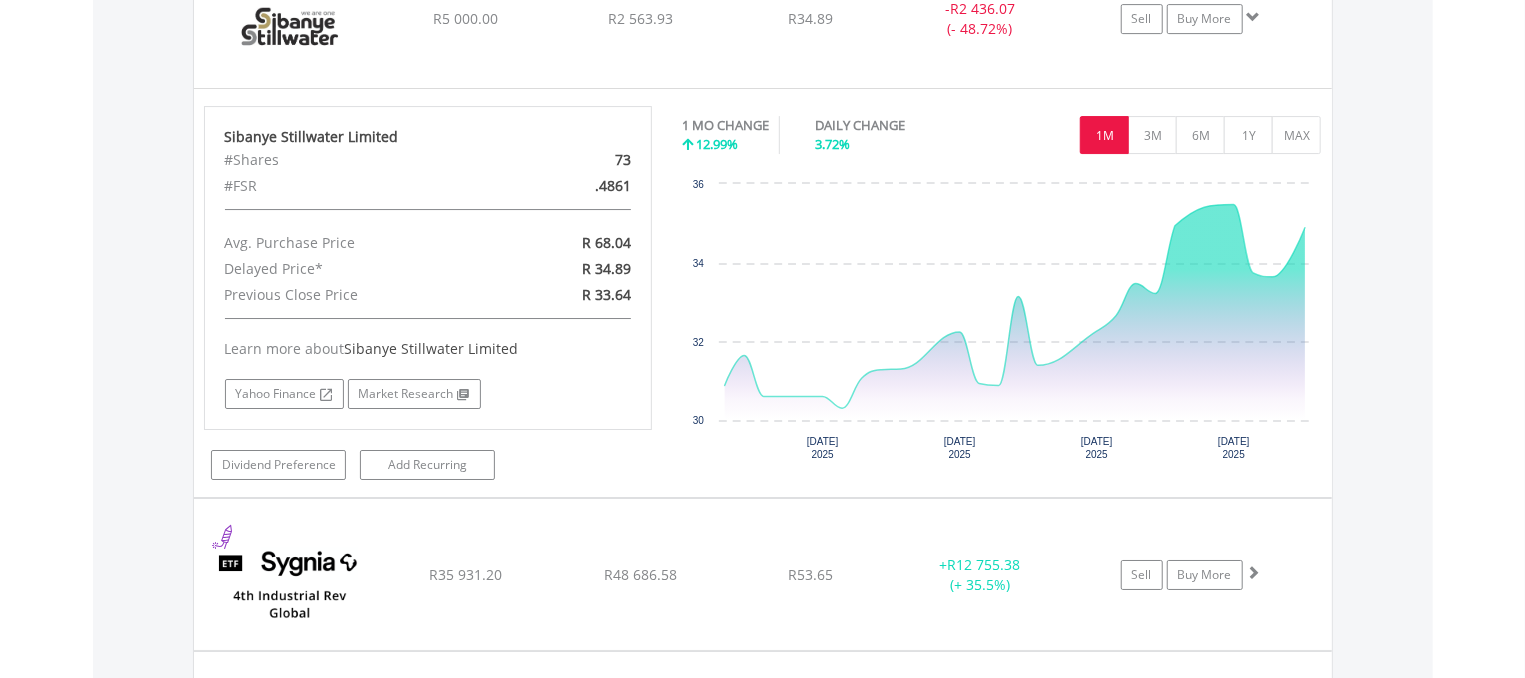 click at bounding box center (290, 29) 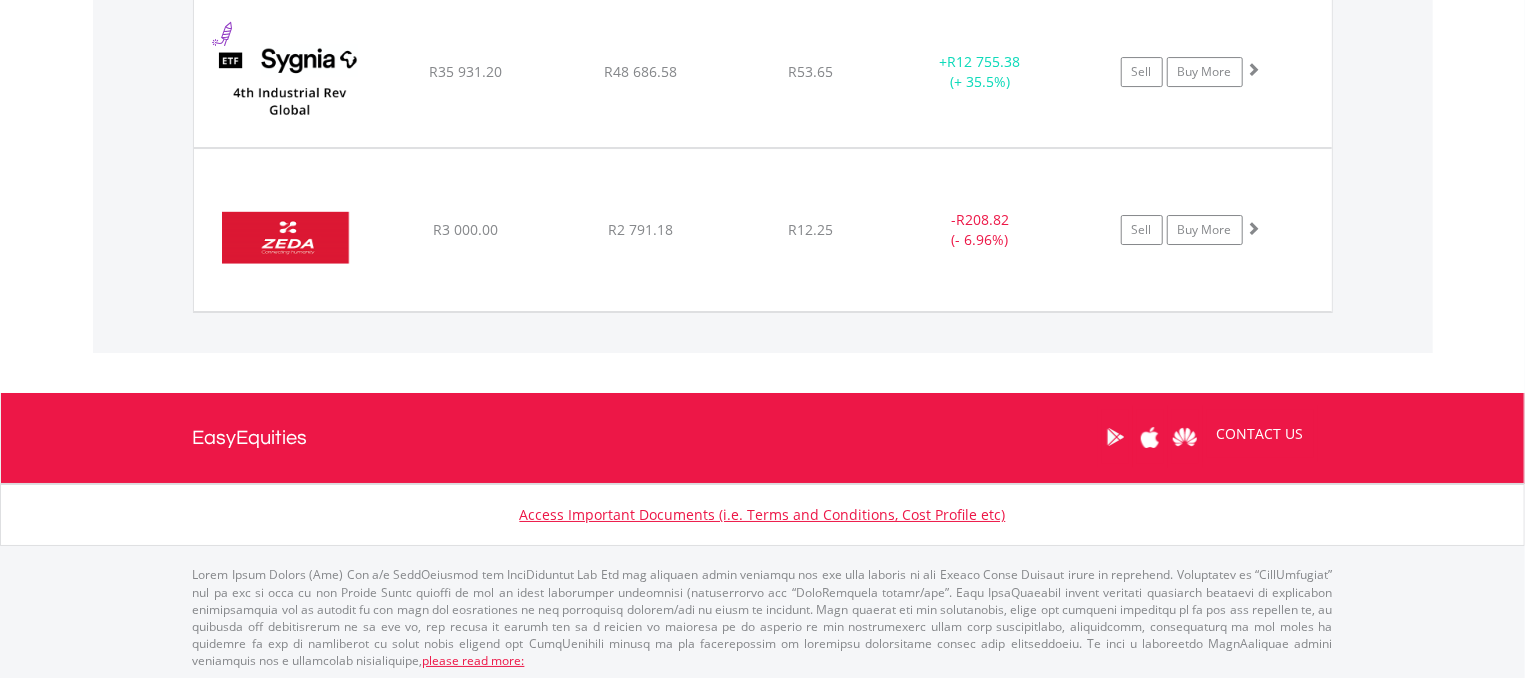 scroll, scrollTop: 3807, scrollLeft: 0, axis: vertical 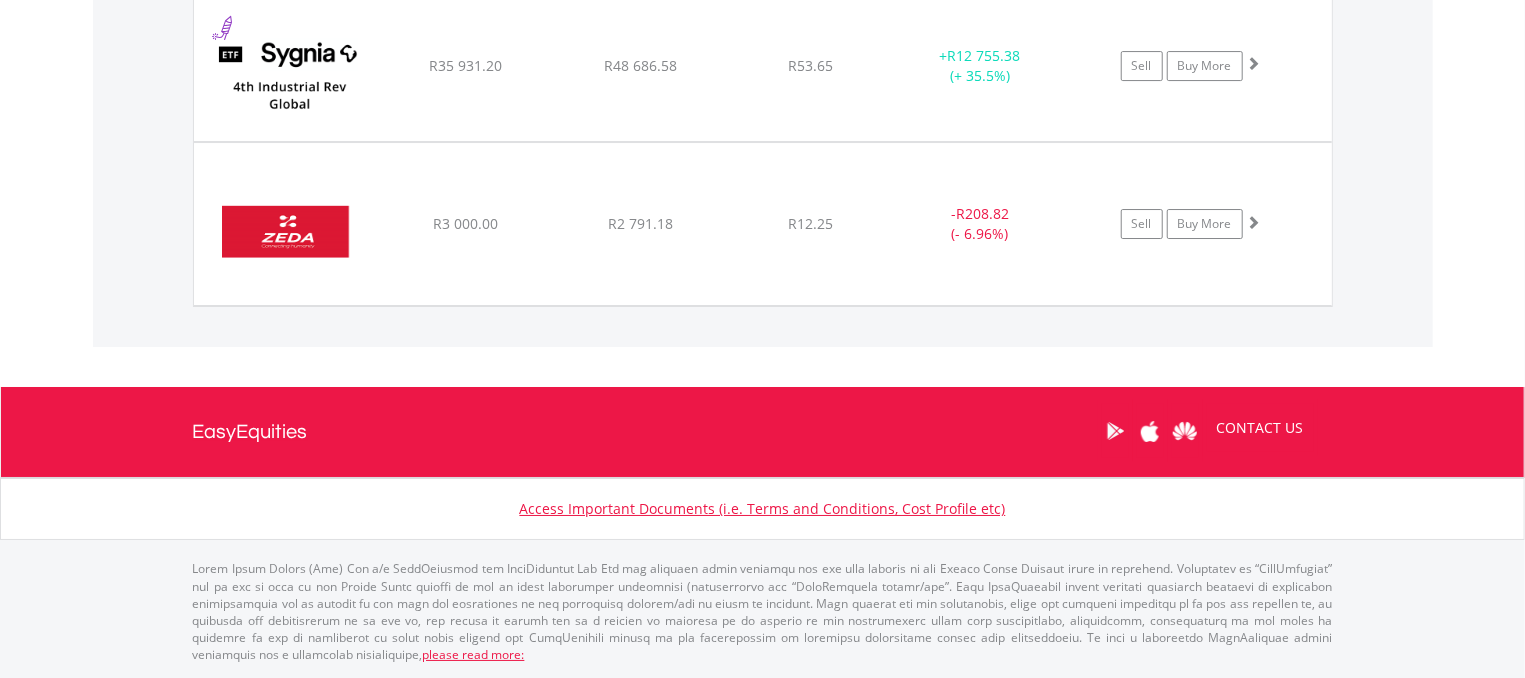 click on "Sygnia Itrix 4th Industrial Rev Global EquityAMETF" at bounding box center [290, 75] 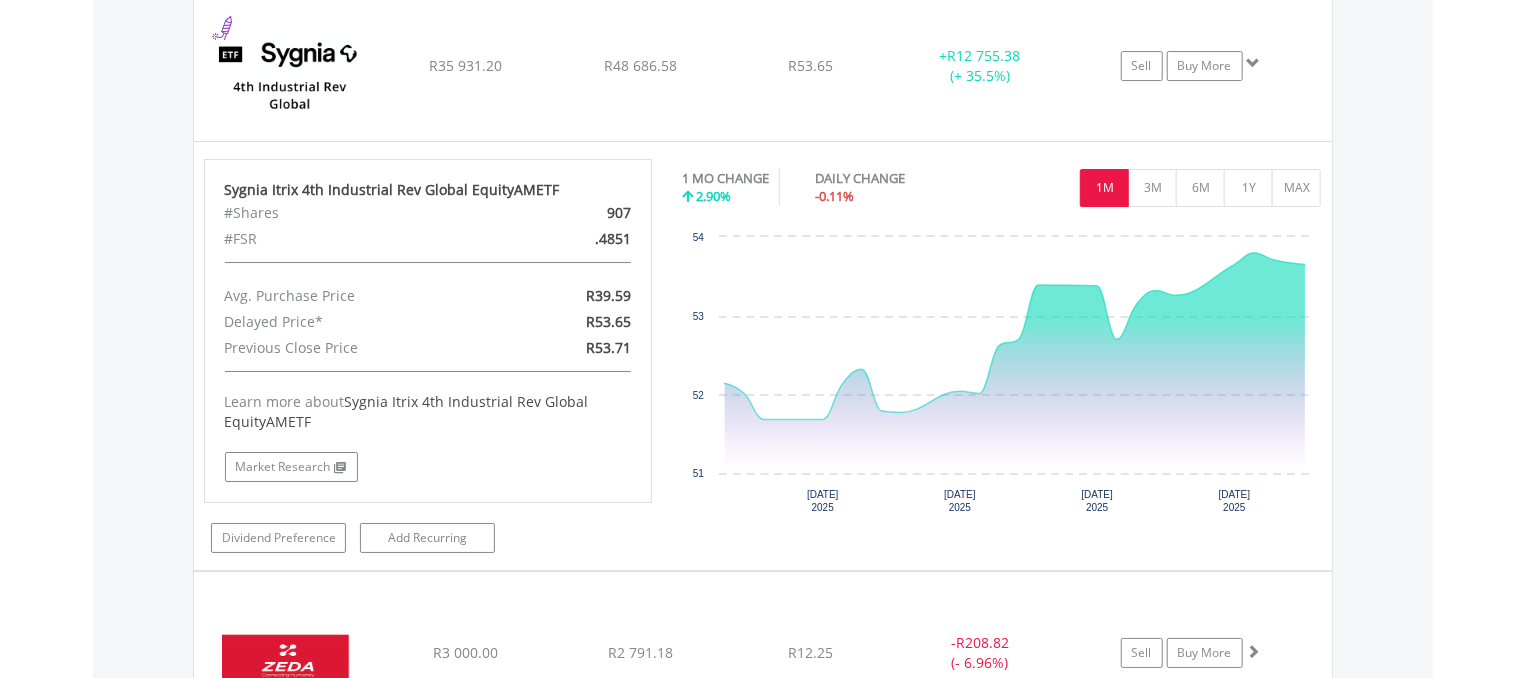 click on "Sygnia Itrix 4th Industrial Rev Global EquityAMETF" at bounding box center (290, 75) 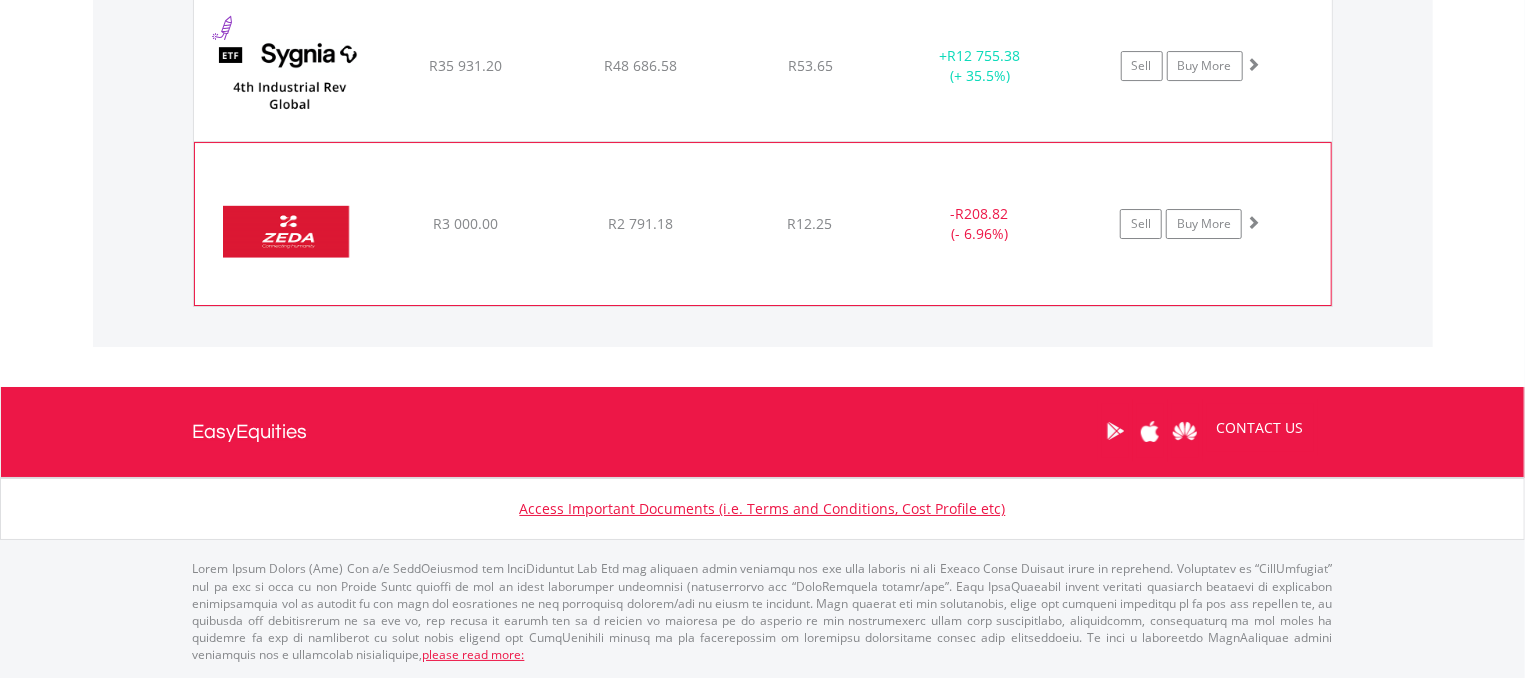 click at bounding box center [291, 234] 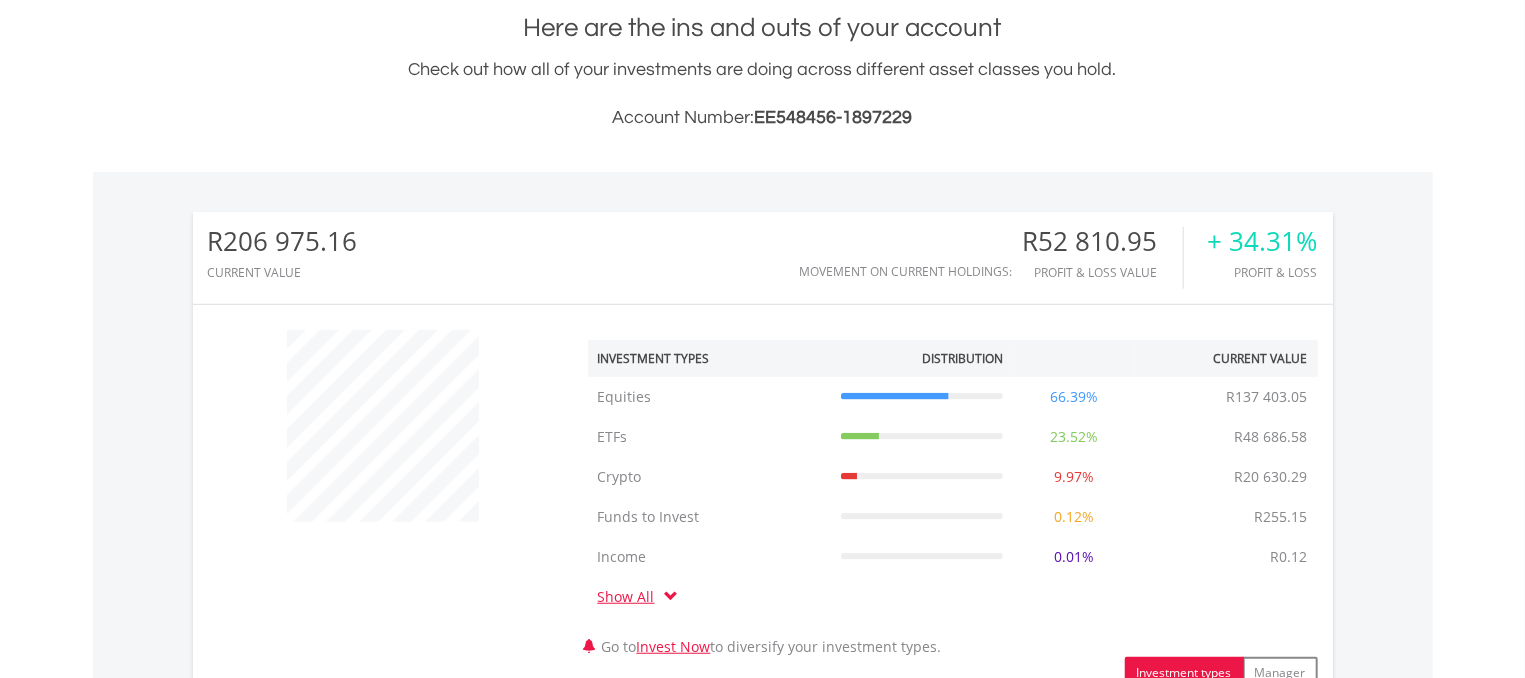 scroll, scrollTop: 432, scrollLeft: 0, axis: vertical 